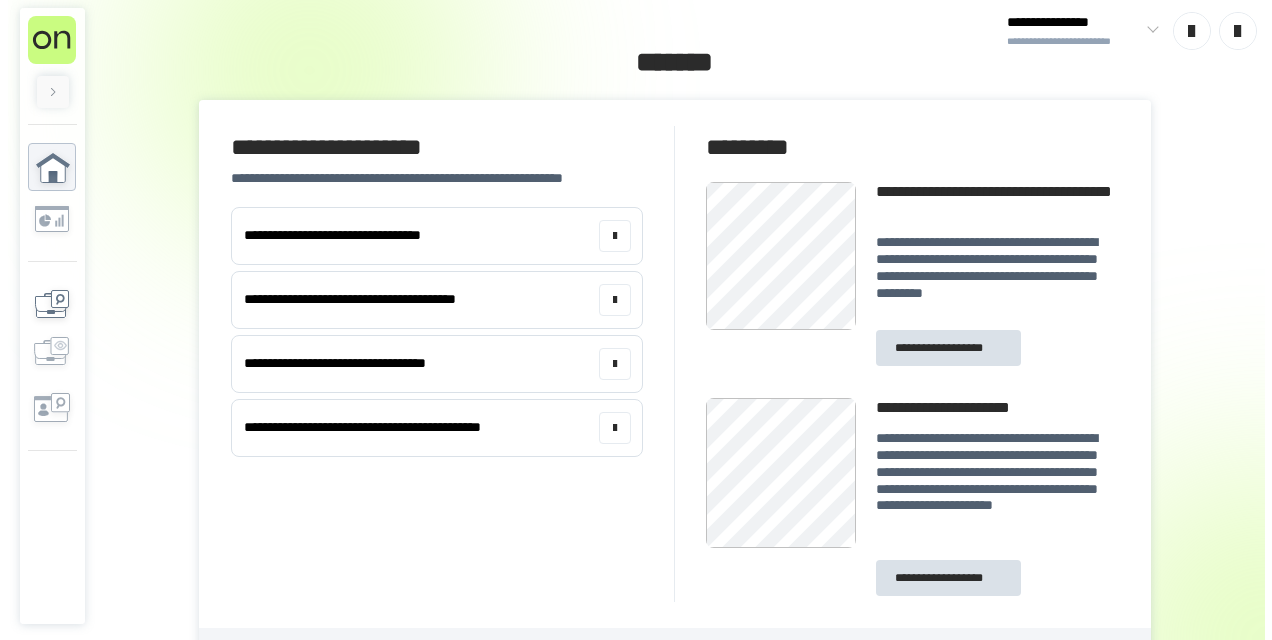 scroll, scrollTop: 0, scrollLeft: 0, axis: both 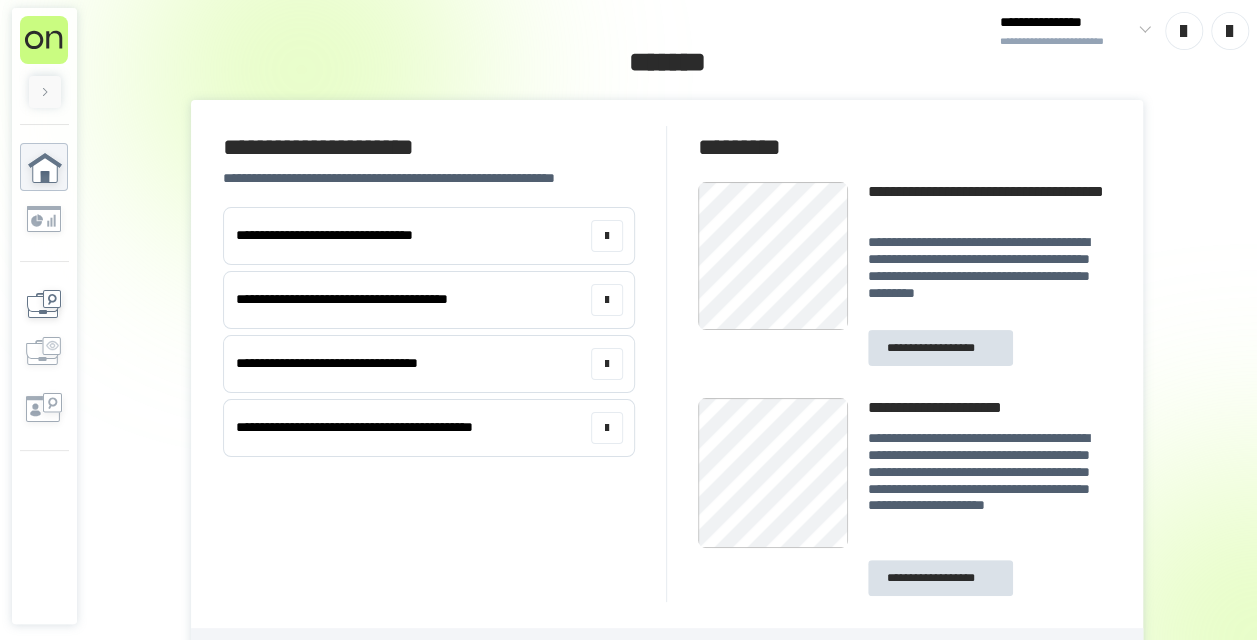 click 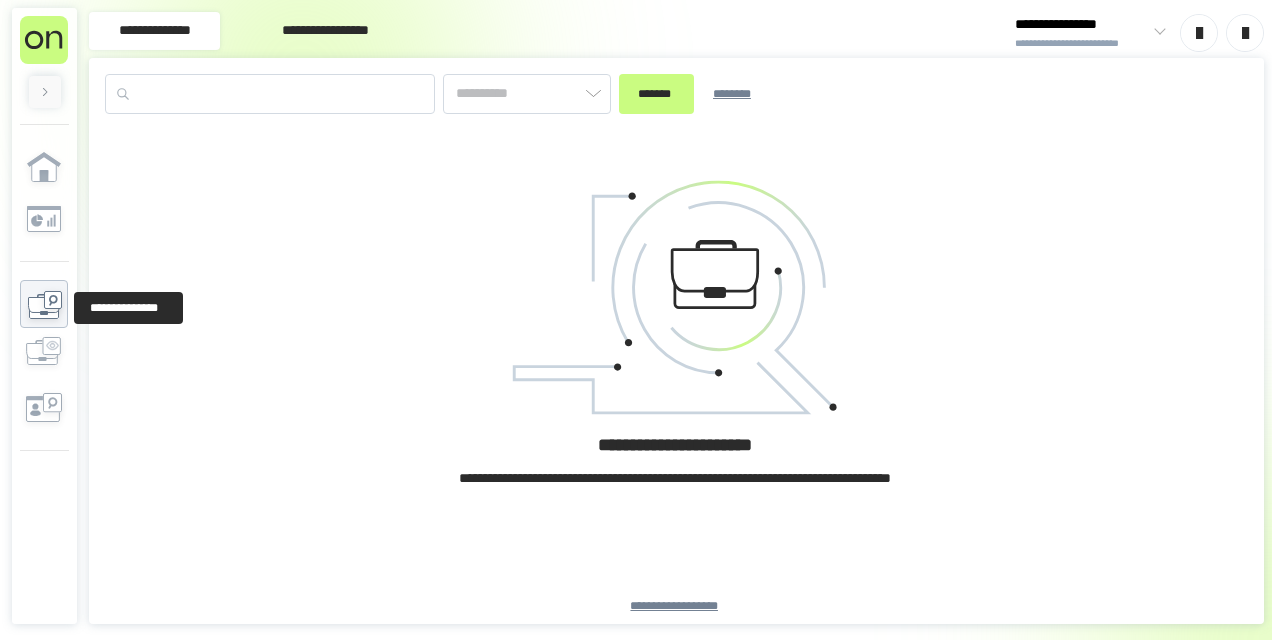 type on "*******" 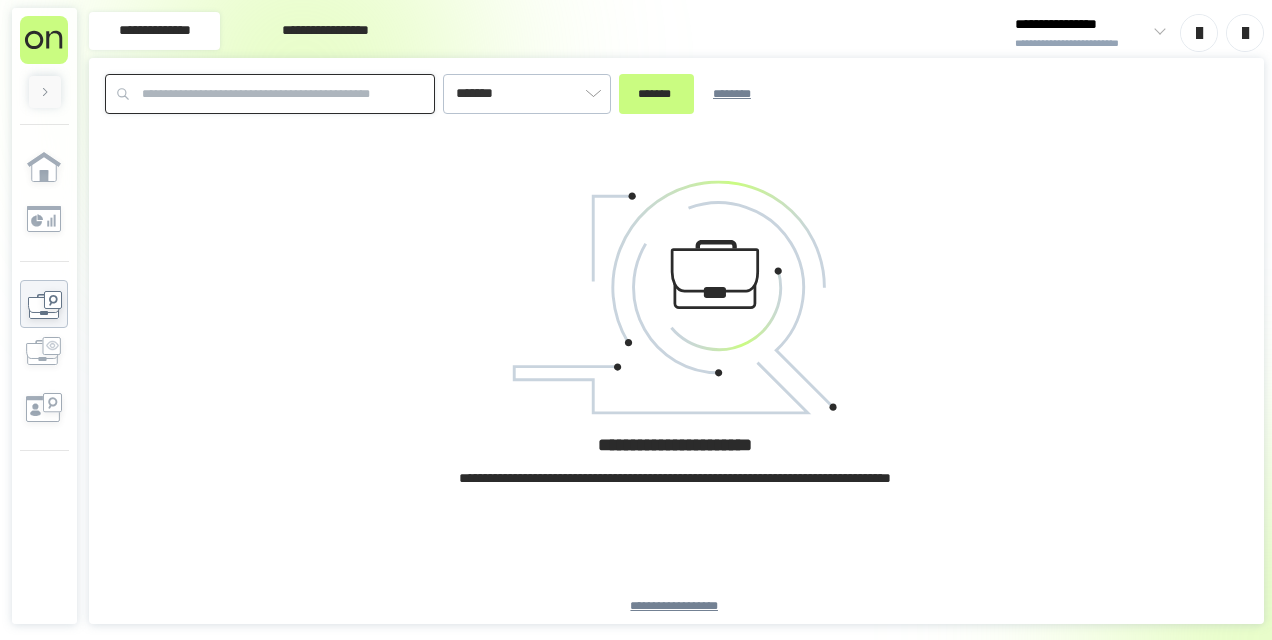 click at bounding box center (270, 94) 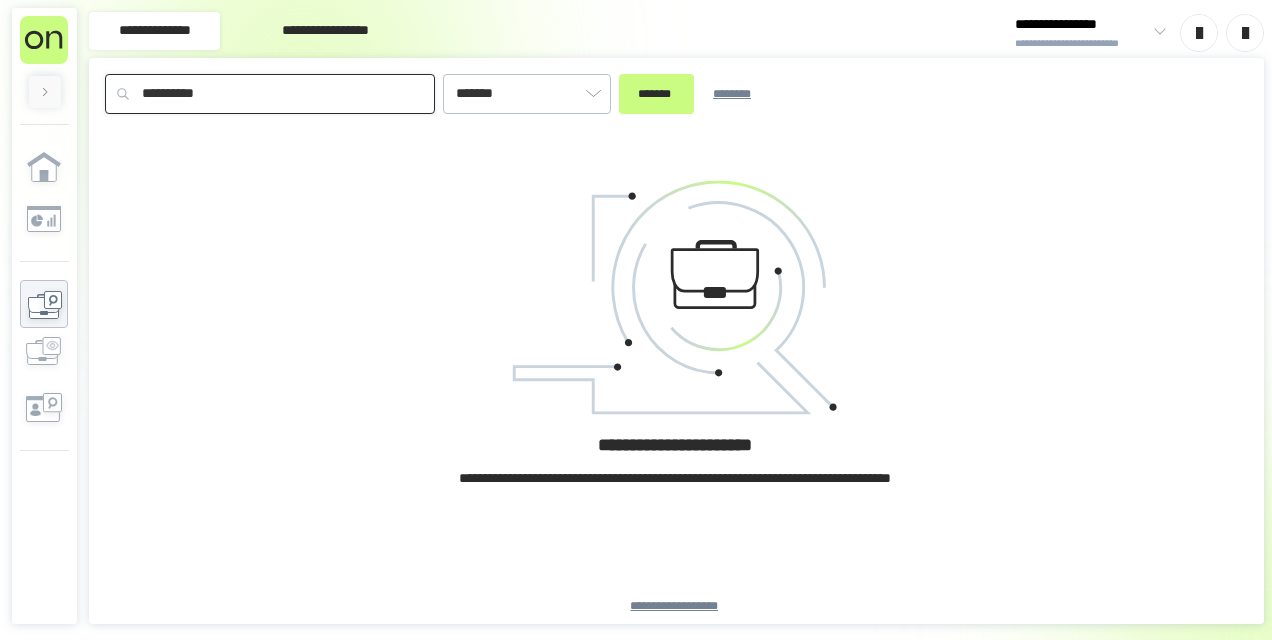 click on "*******" at bounding box center [656, 94] 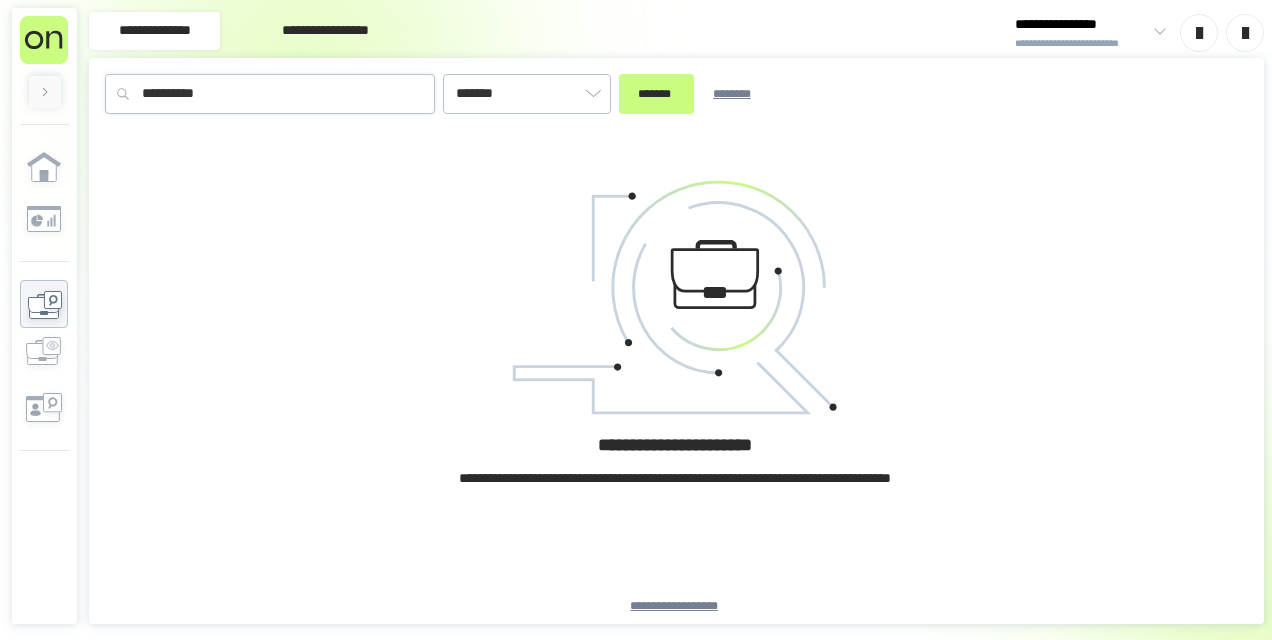 type on "*********" 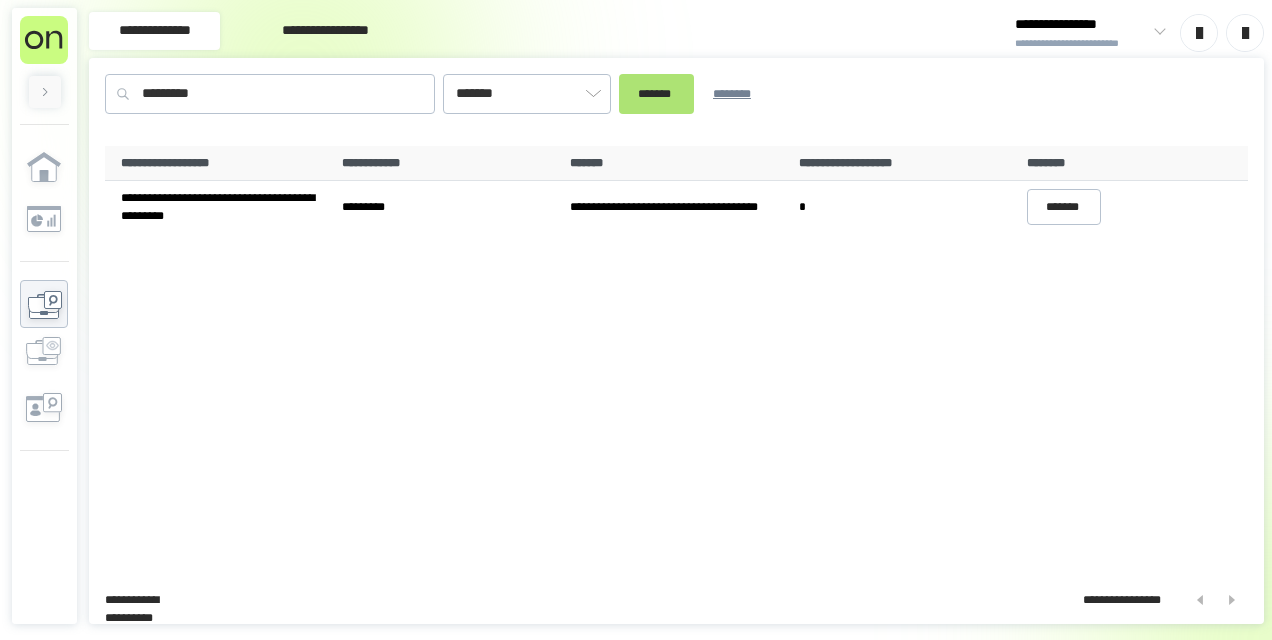click on "*******" at bounding box center [656, 93] 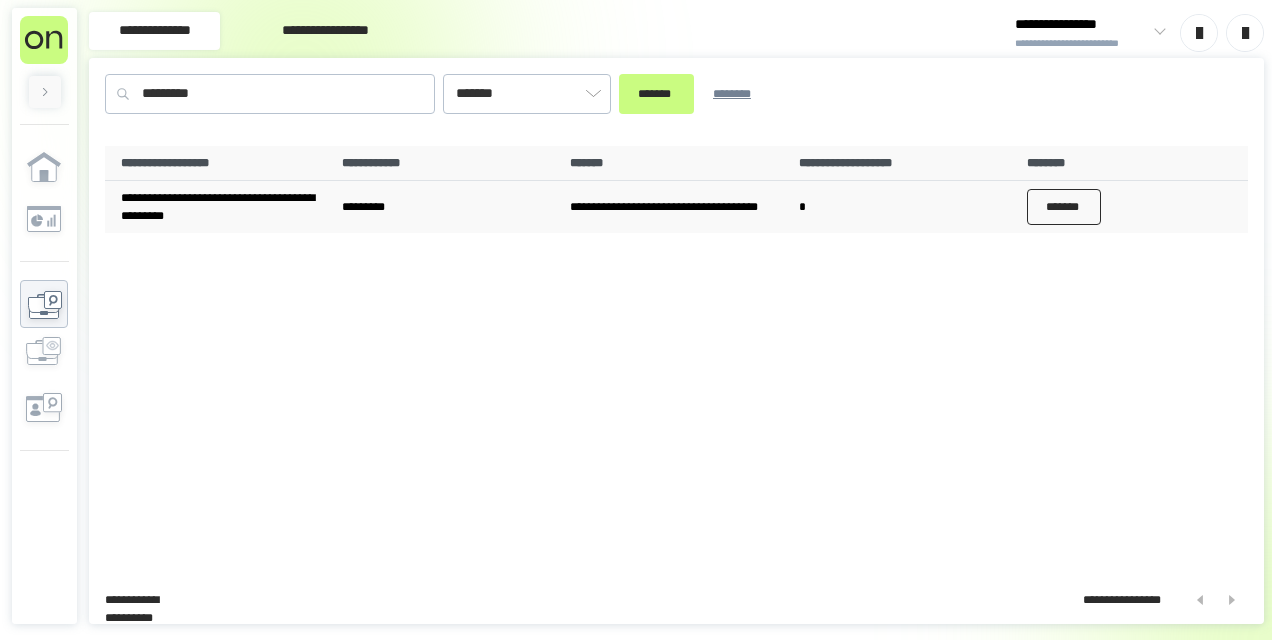 click on "*******" at bounding box center (1064, 207) 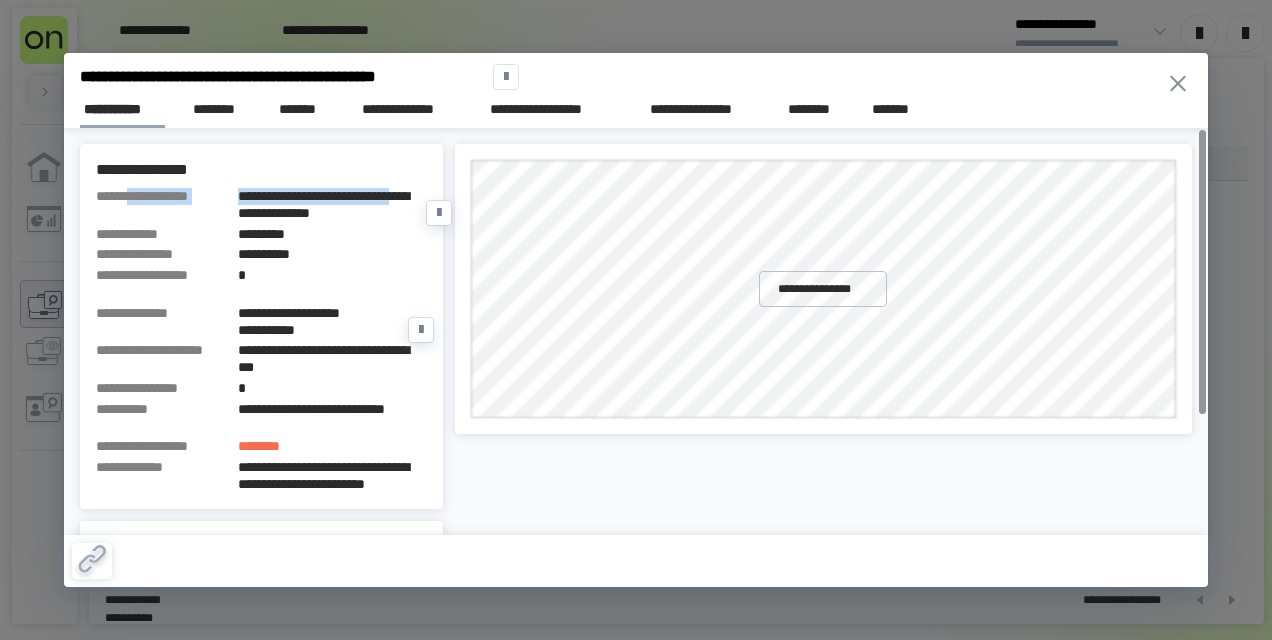 drag, startPoint x: 254, startPoint y: 199, endPoint x: 346, endPoint y: 213, distance: 93.05912 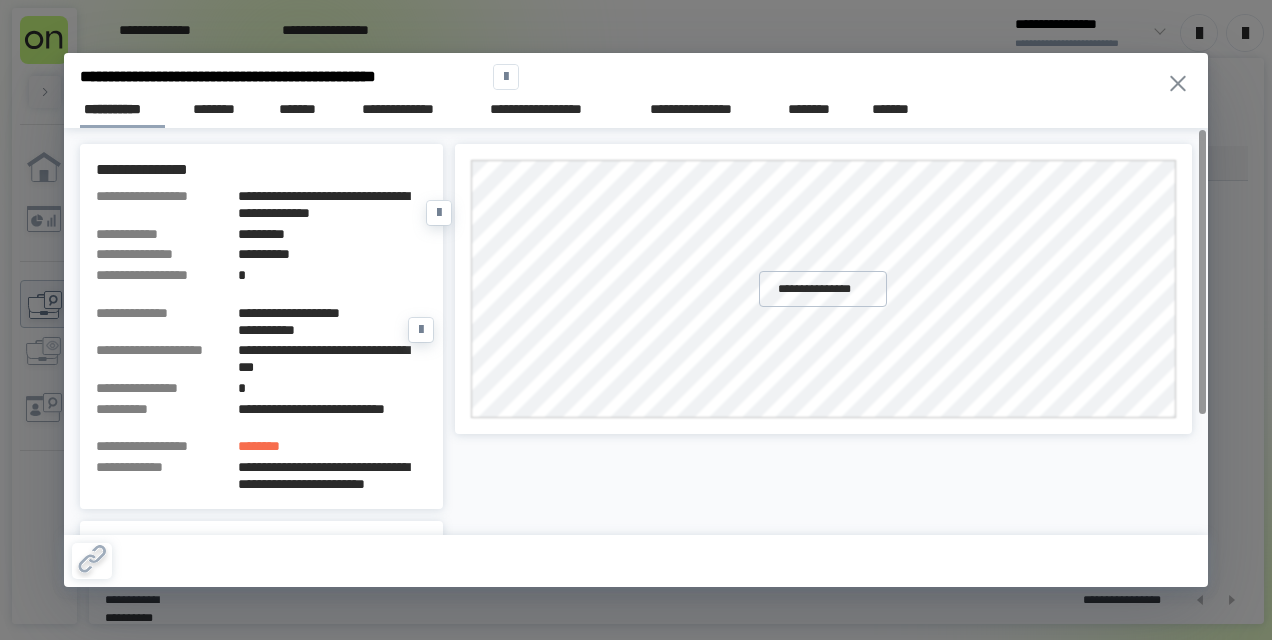 drag, startPoint x: 346, startPoint y: 213, endPoint x: 316, endPoint y: 225, distance: 32.31099 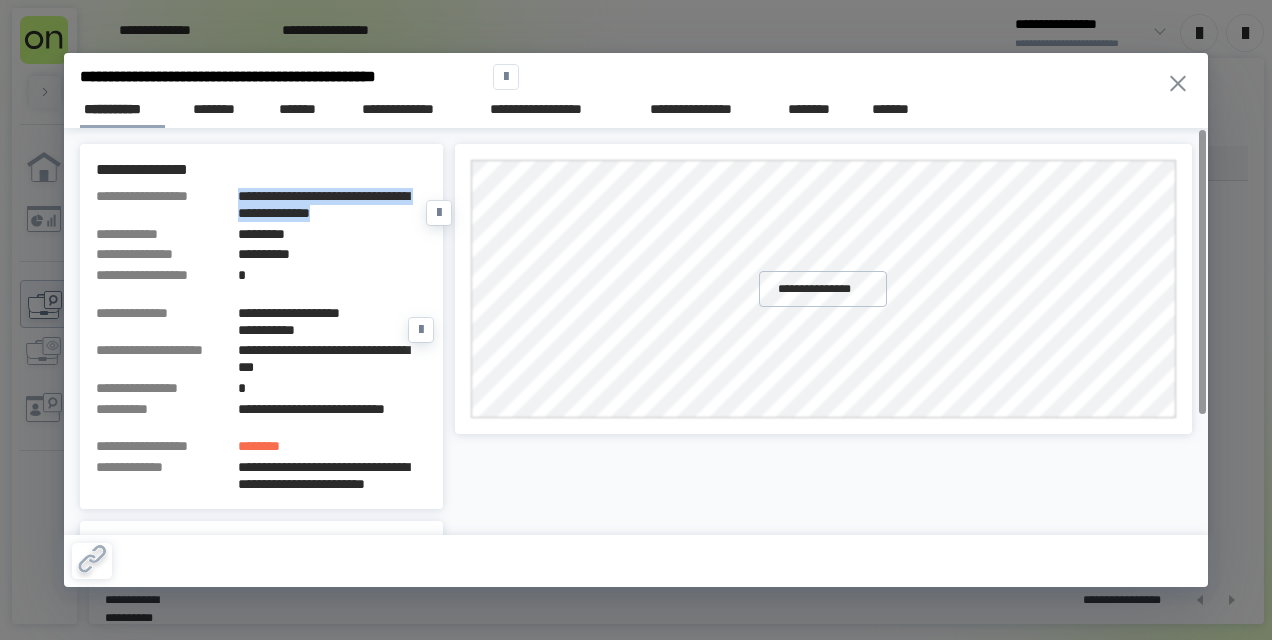 drag, startPoint x: 237, startPoint y: 196, endPoint x: 292, endPoint y: 228, distance: 63.631752 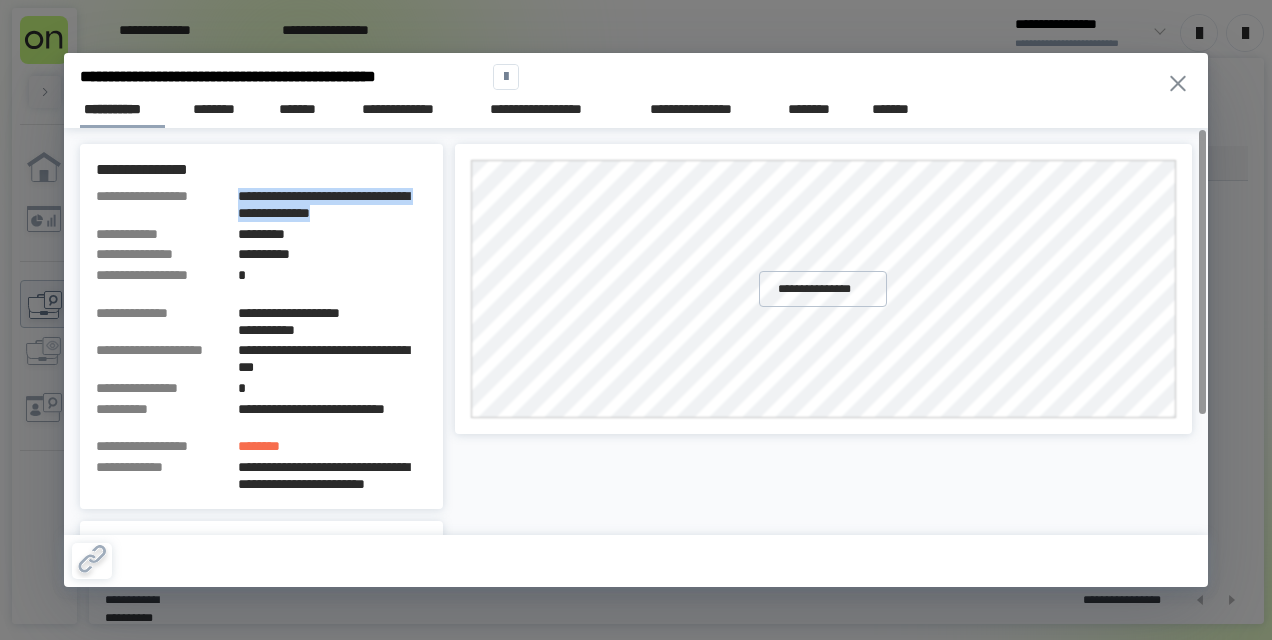 copy on "**********" 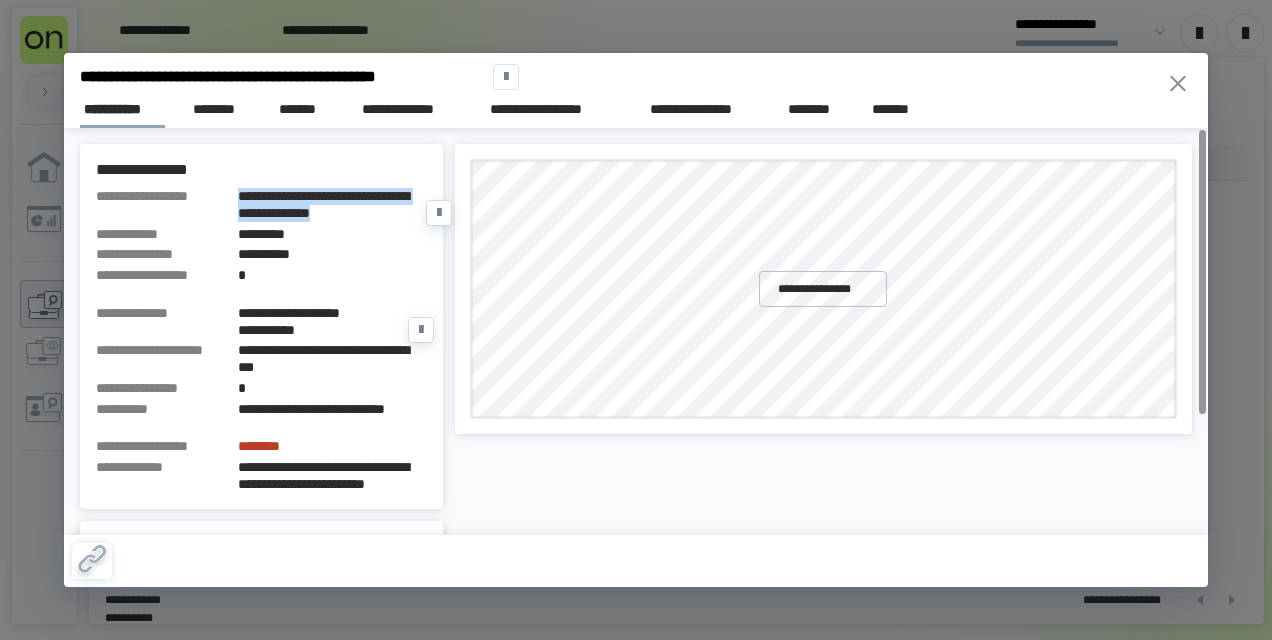 click on "********" at bounding box center (259, 446) 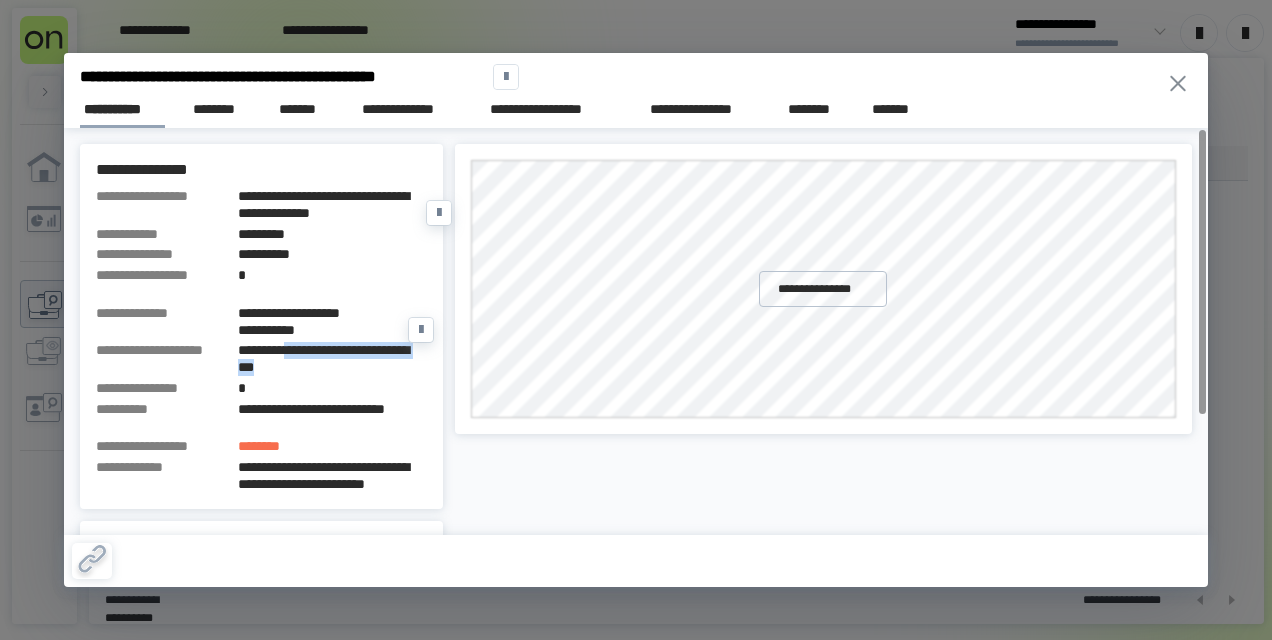 drag, startPoint x: 292, startPoint y: 366, endPoint x: 314, endPoint y: 382, distance: 27.202942 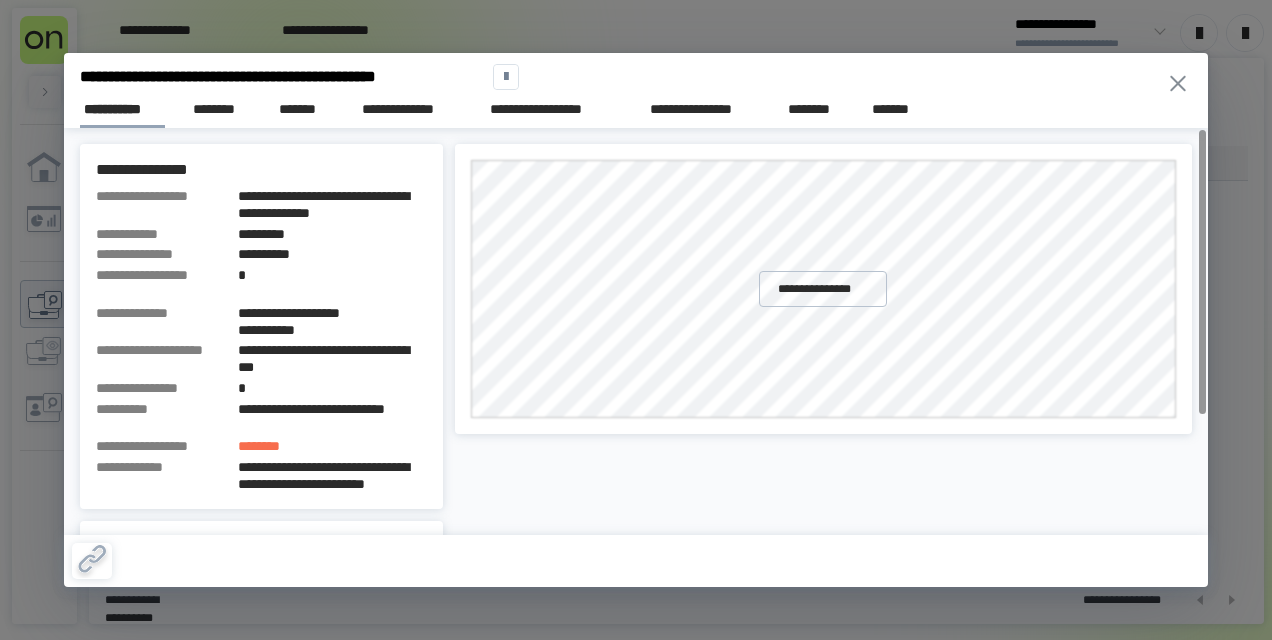 click on "**********" at bounding box center (636, 106) 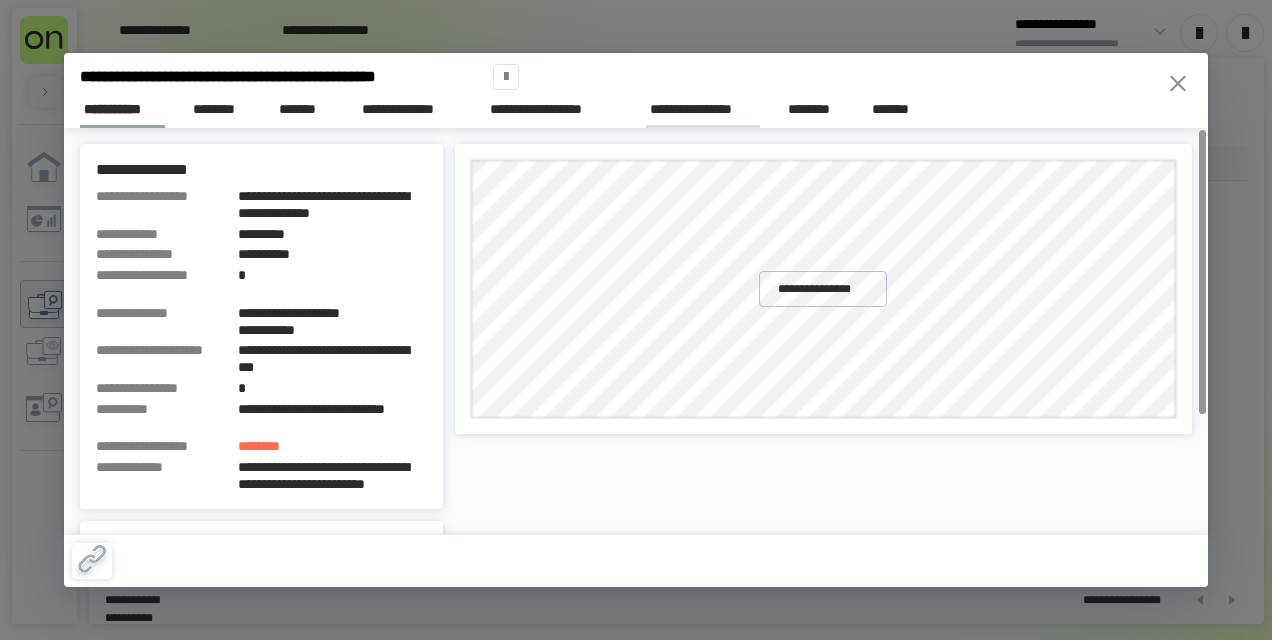 click on "**********" at bounding box center [703, 109] 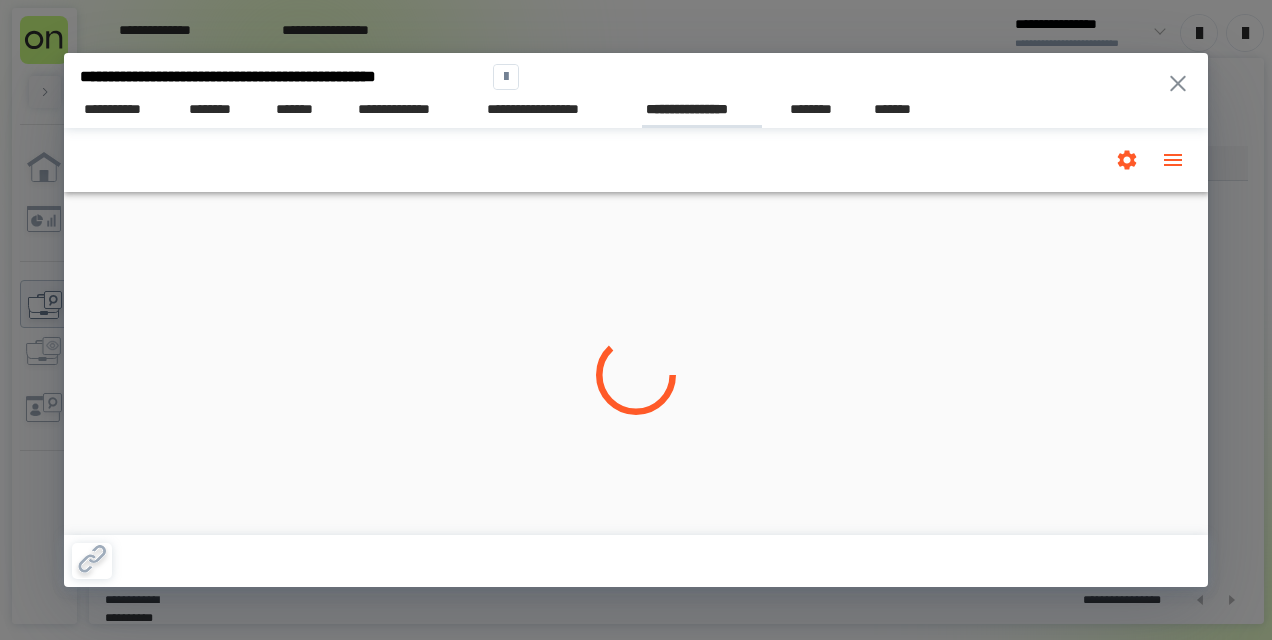 scroll, scrollTop: 0, scrollLeft: 0, axis: both 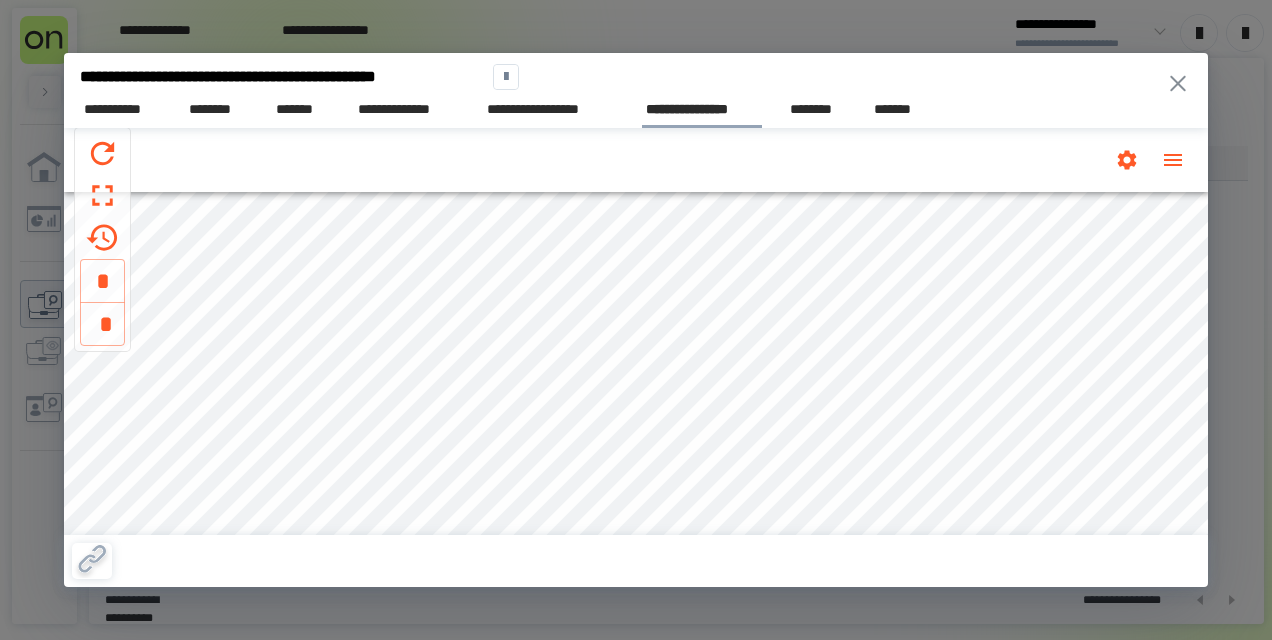 type 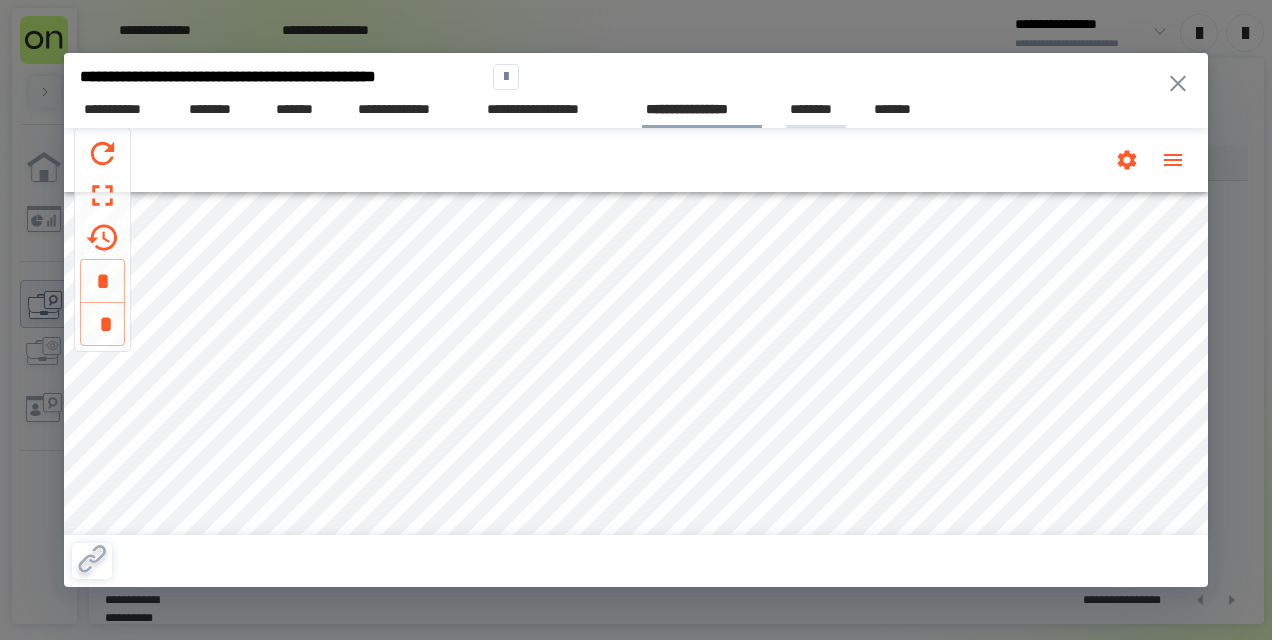 click on "********" at bounding box center (816, 109) 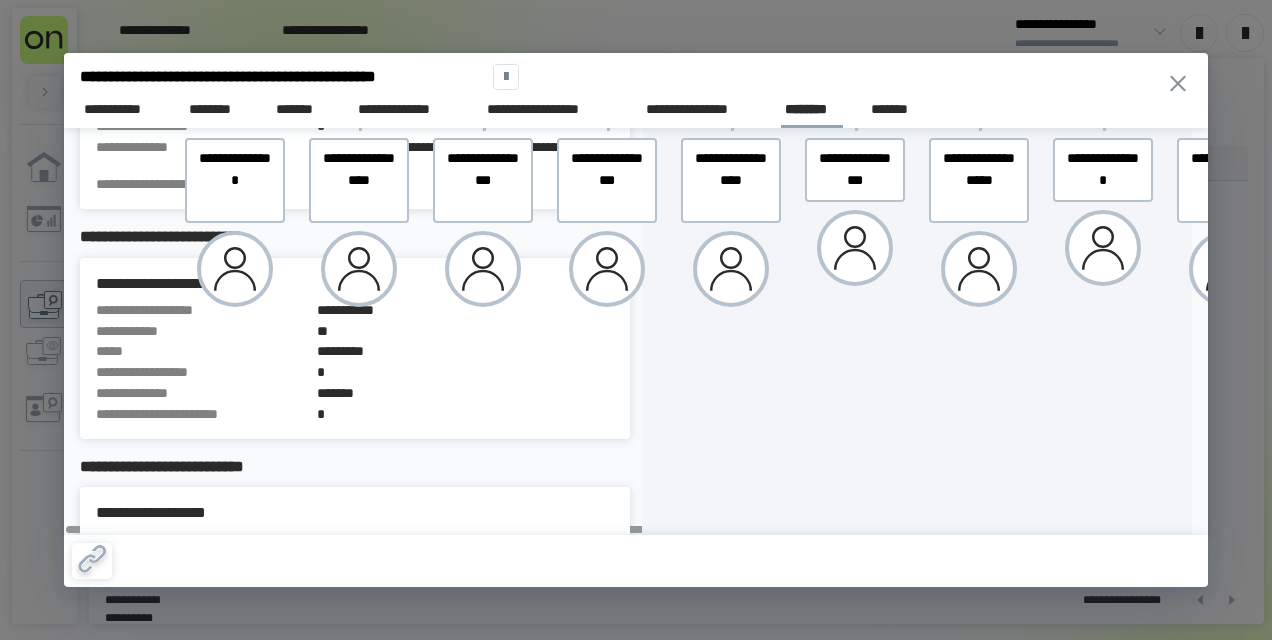 scroll, scrollTop: 0, scrollLeft: 0, axis: both 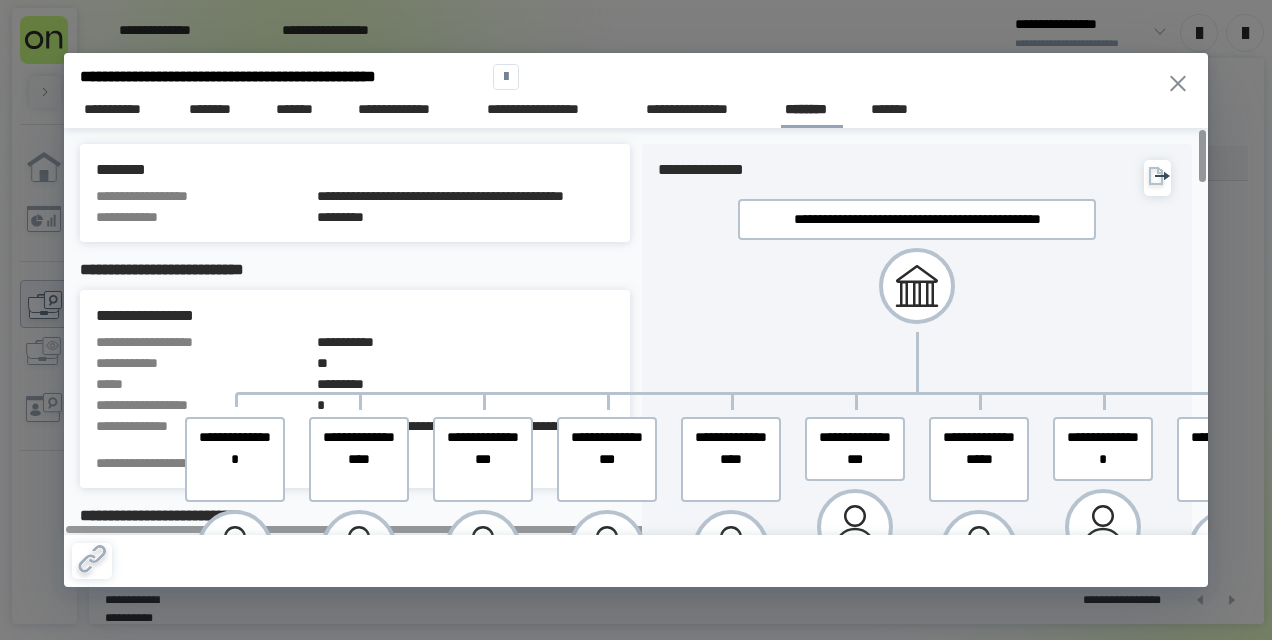 type 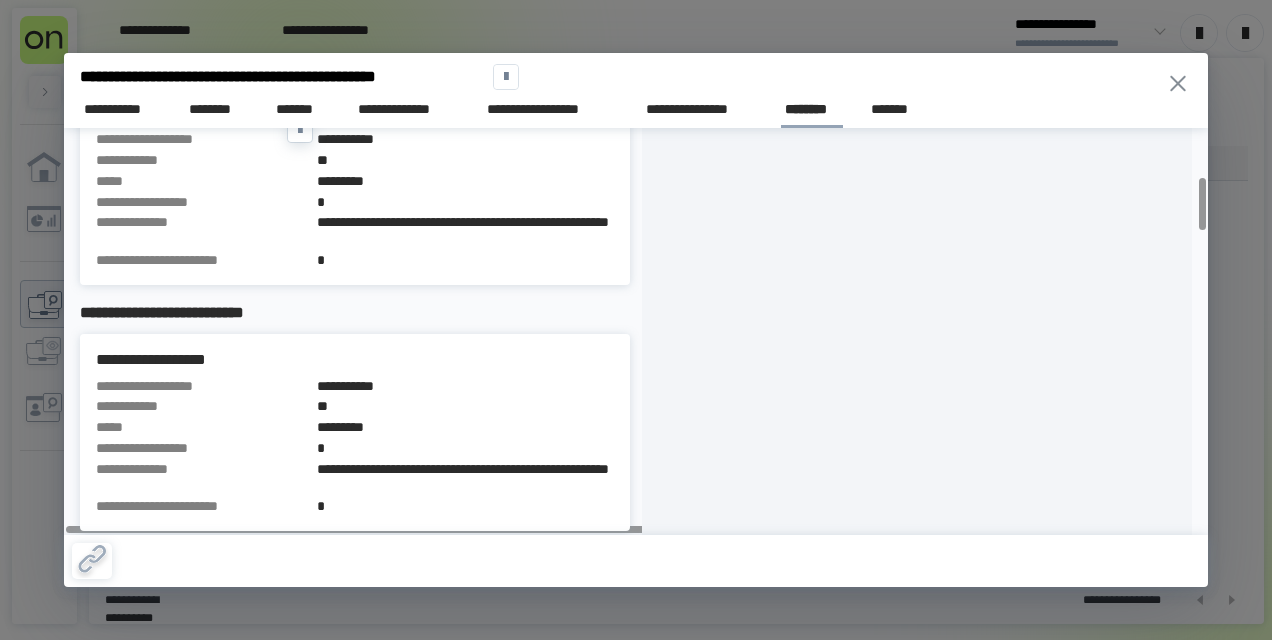 scroll, scrollTop: 0, scrollLeft: 0, axis: both 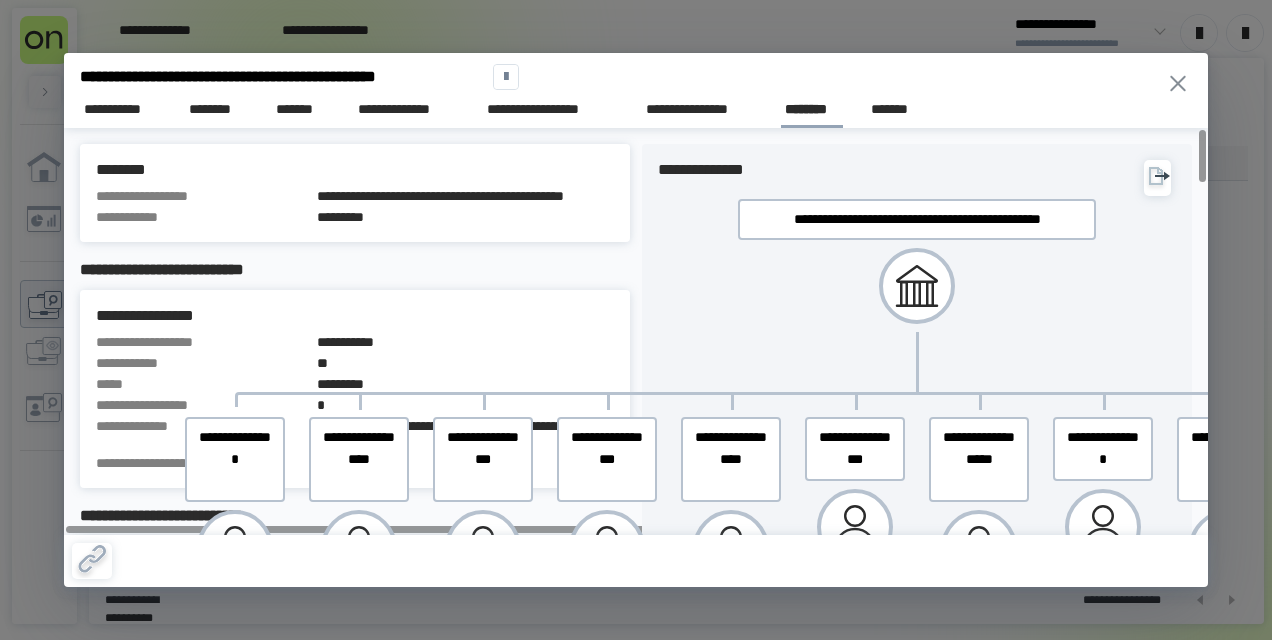 click 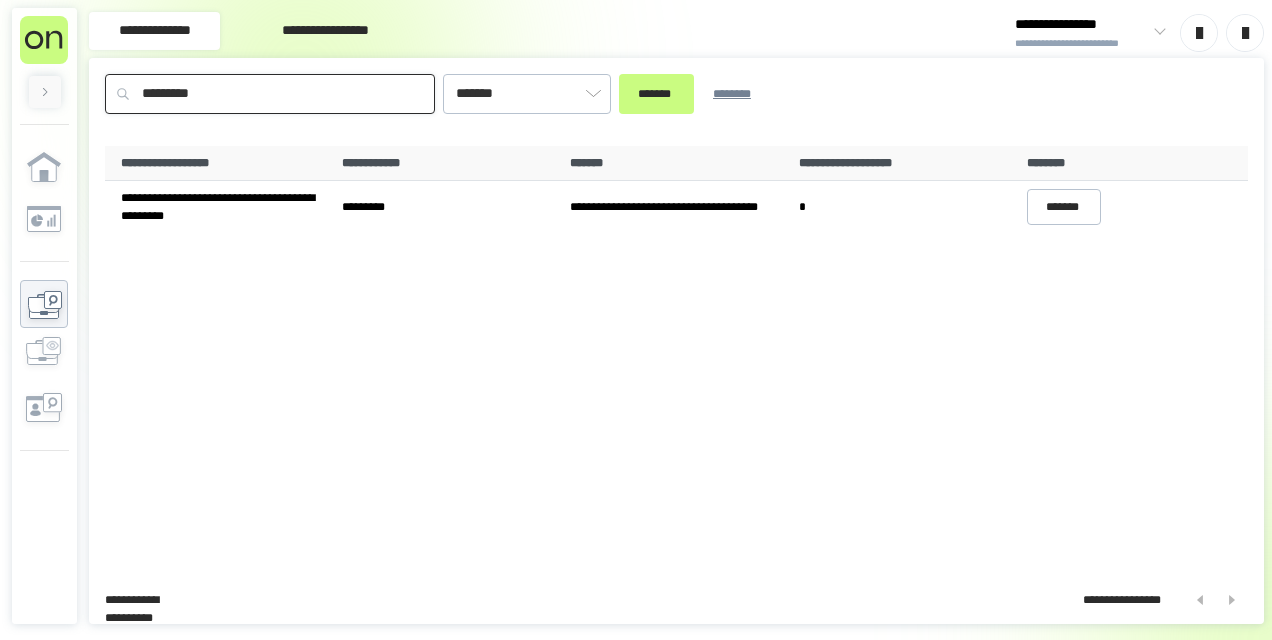 drag, startPoint x: 237, startPoint y: 100, endPoint x: -4, endPoint y: 100, distance: 241 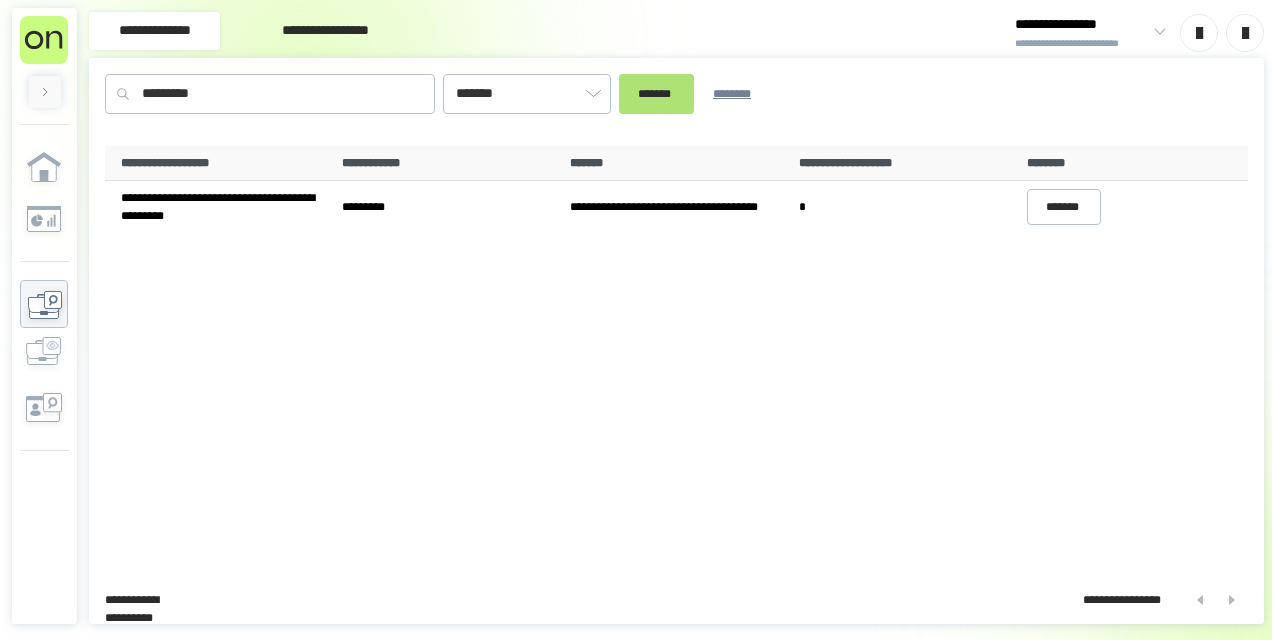 click on "*******" at bounding box center [656, 93] 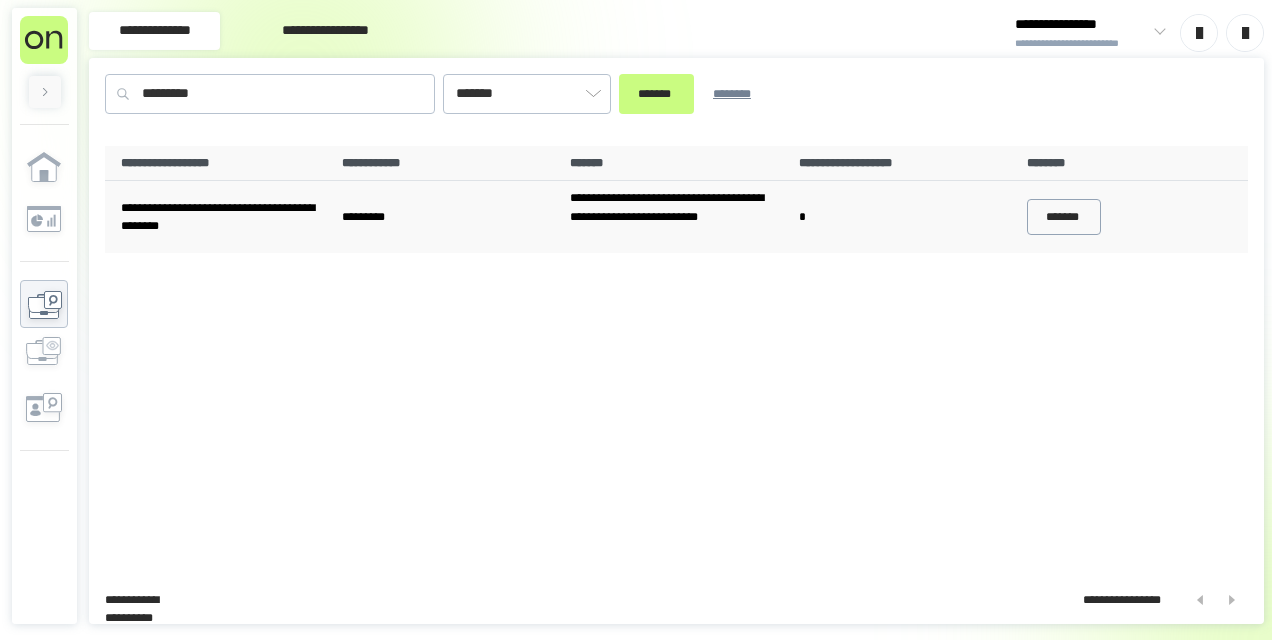 drag, startPoint x: 1028, startPoint y: 195, endPoint x: 1053, endPoint y: 217, distance: 33.30165 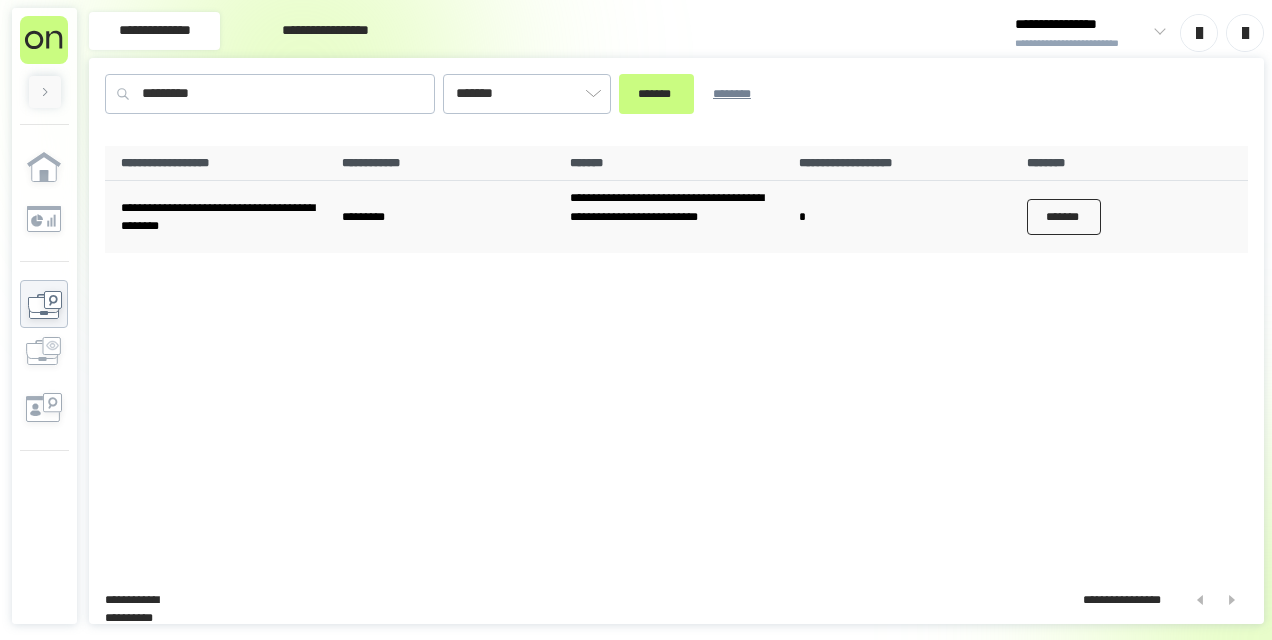 click on "*******" at bounding box center [1064, 217] 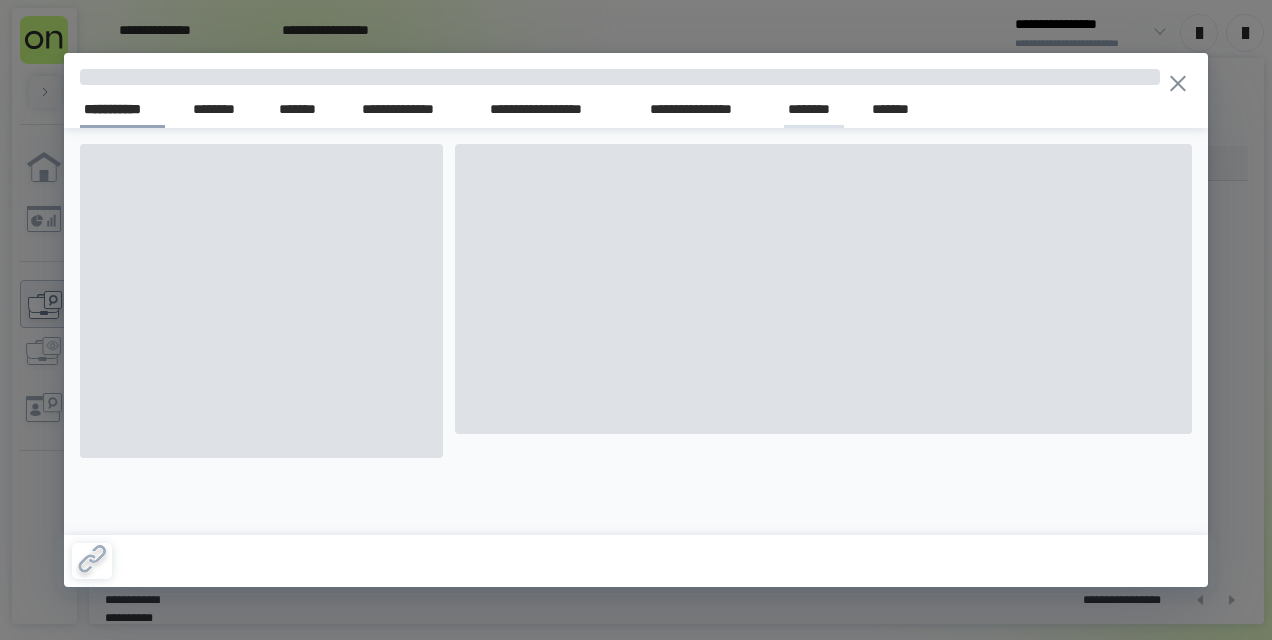 click on "********" at bounding box center [814, 109] 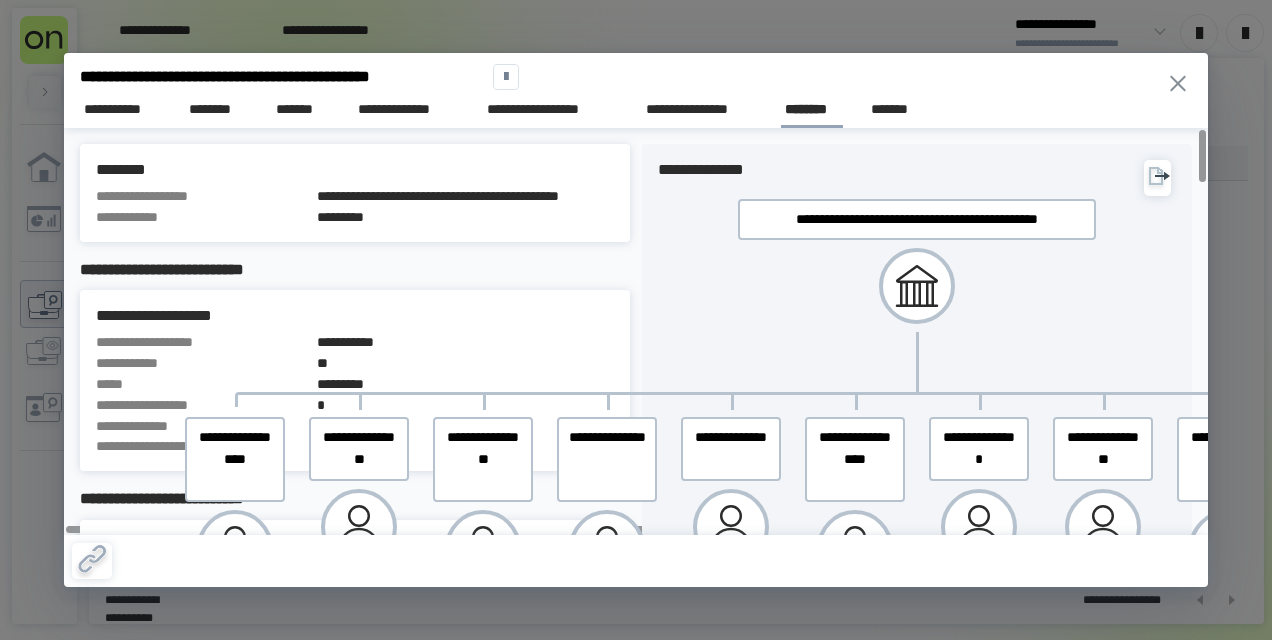 click 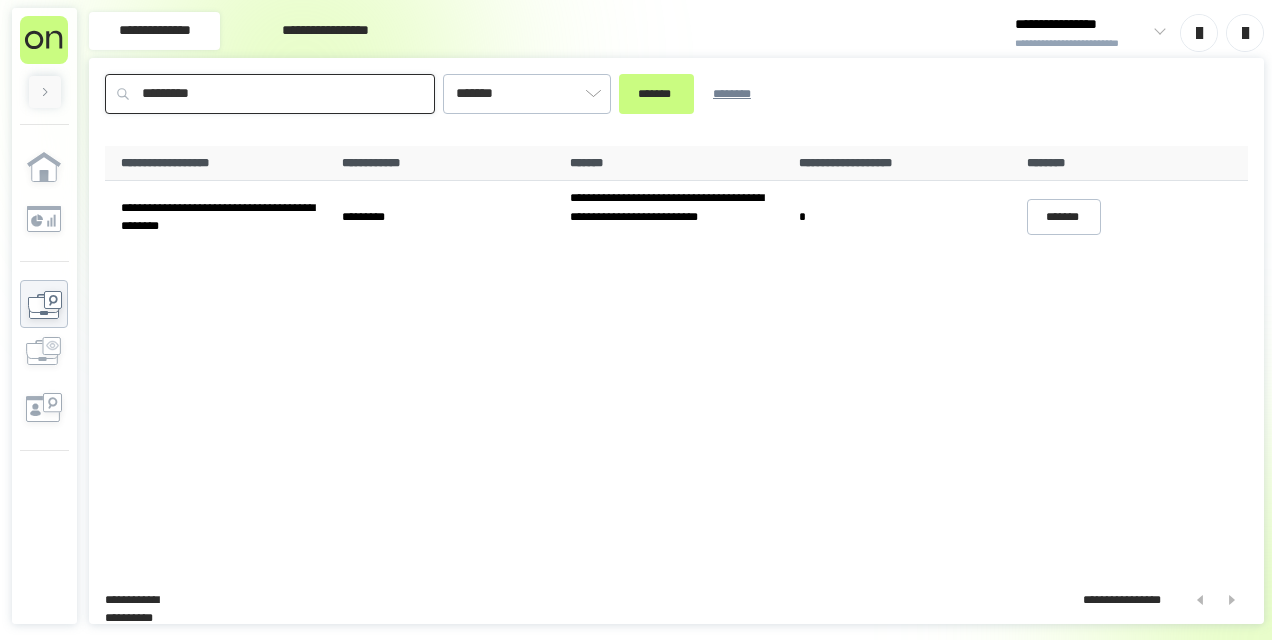 drag, startPoint x: 294, startPoint y: 97, endPoint x: 0, endPoint y: 101, distance: 294.02722 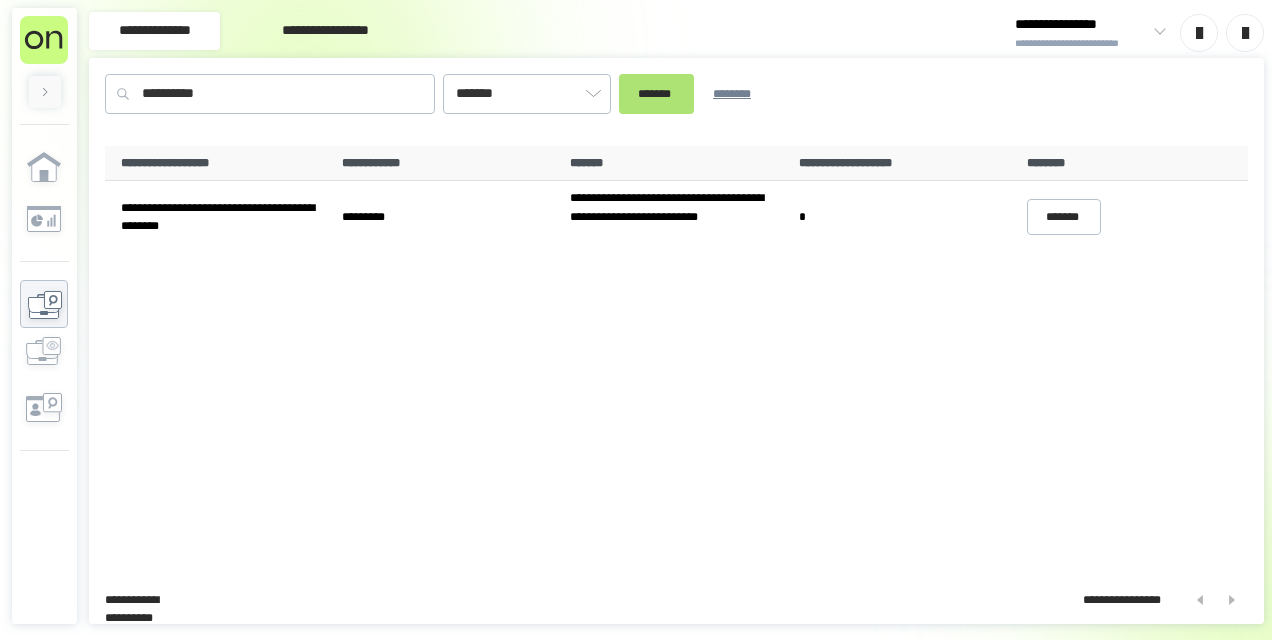 click on "*******" at bounding box center [656, 94] 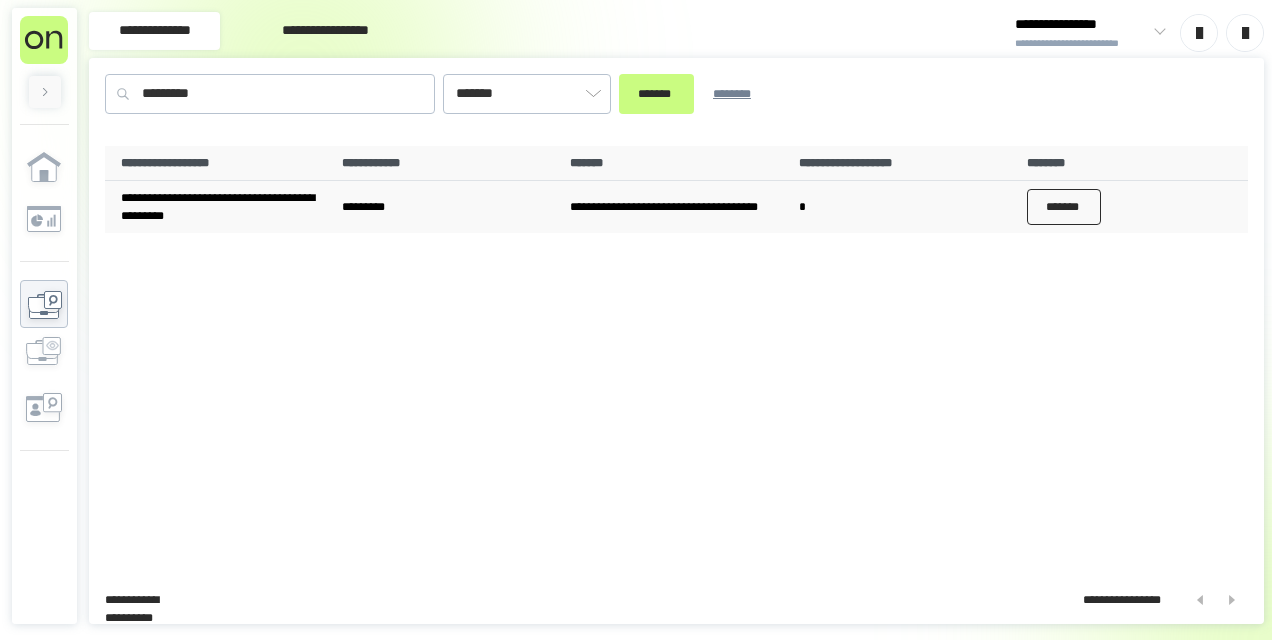 click on "*******" at bounding box center [1064, 207] 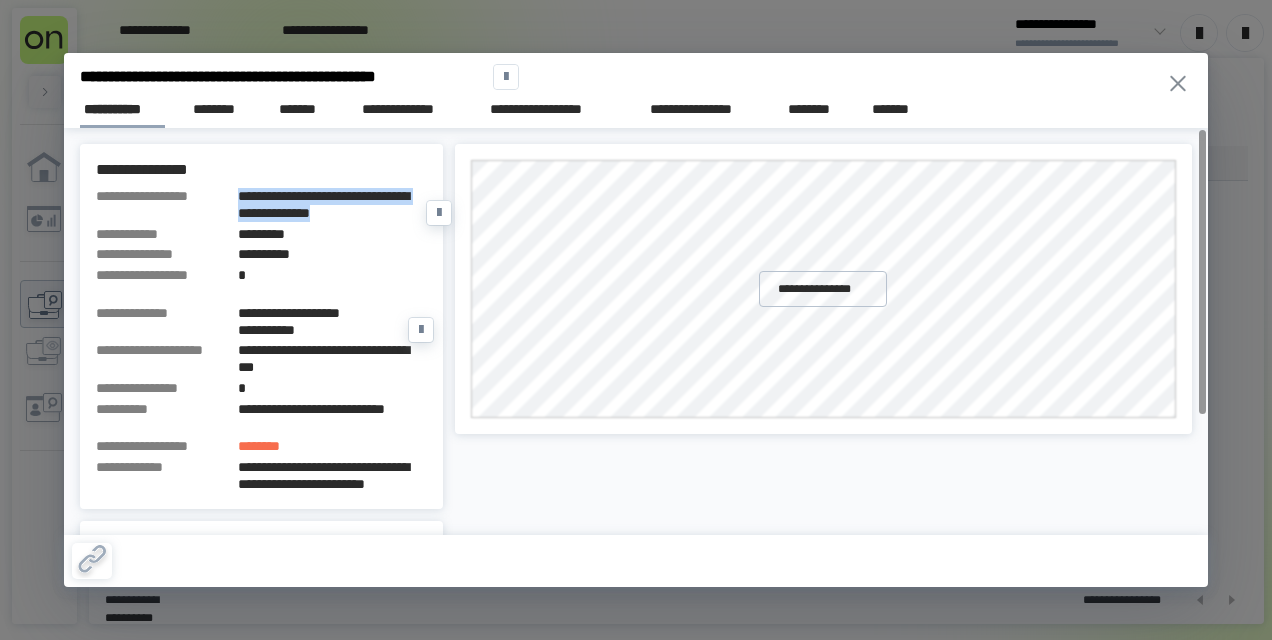 drag, startPoint x: 240, startPoint y: 193, endPoint x: 290, endPoint y: 224, distance: 58.830265 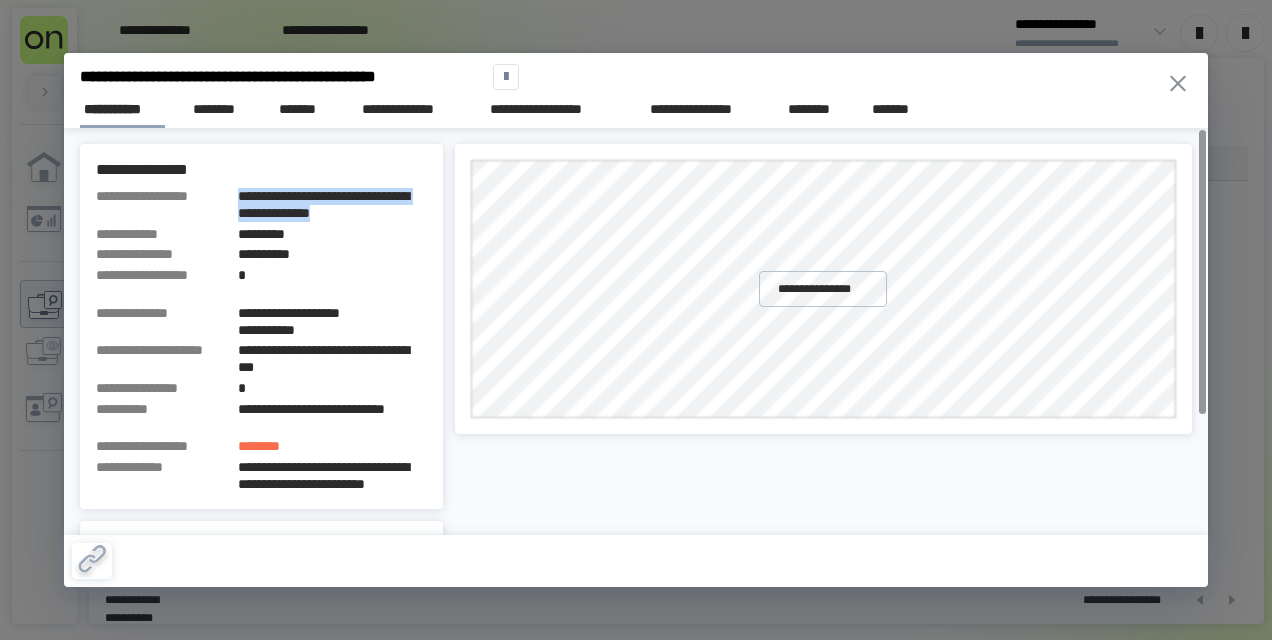click 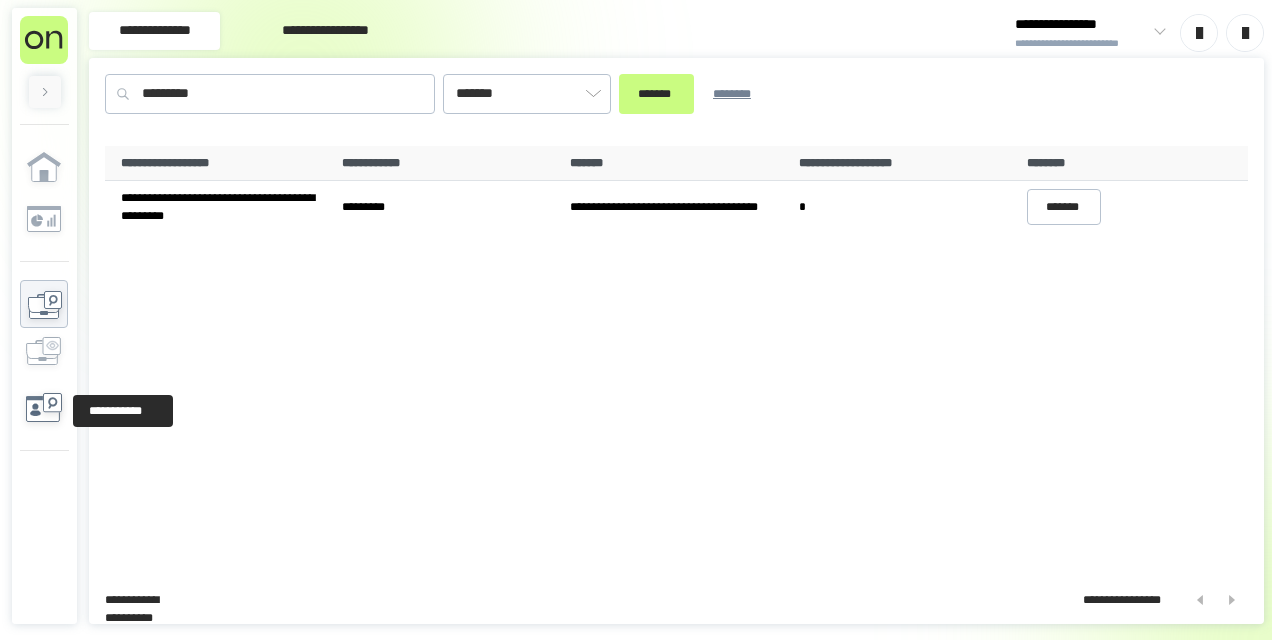 click 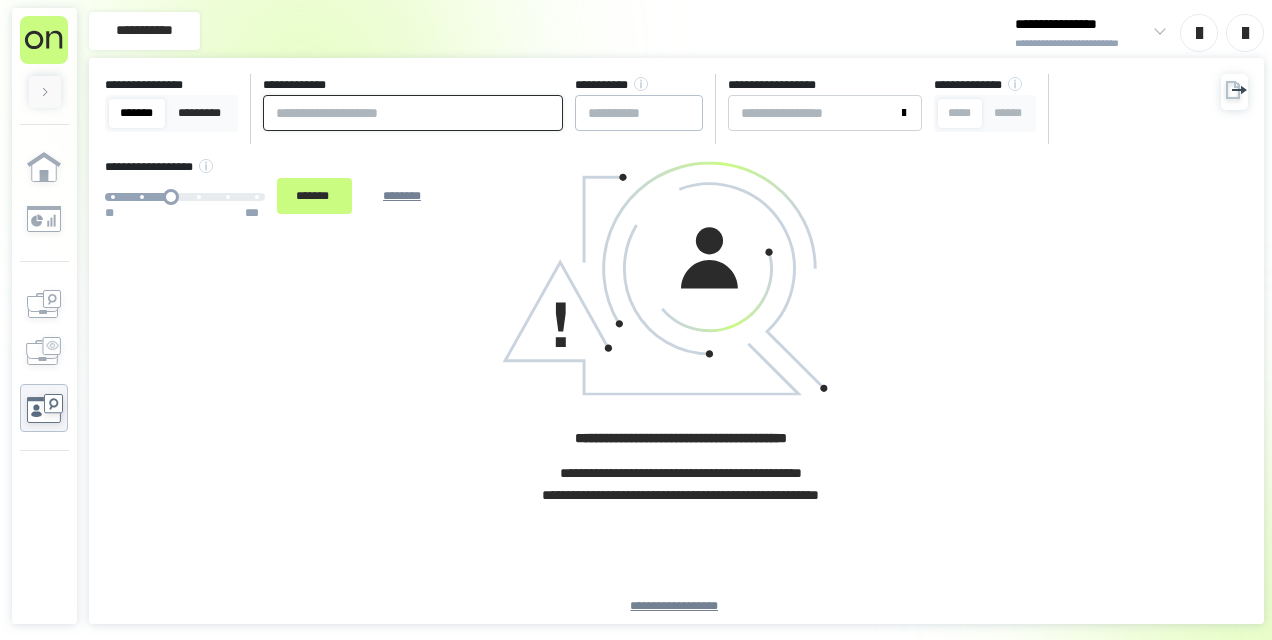 click at bounding box center [413, 113] 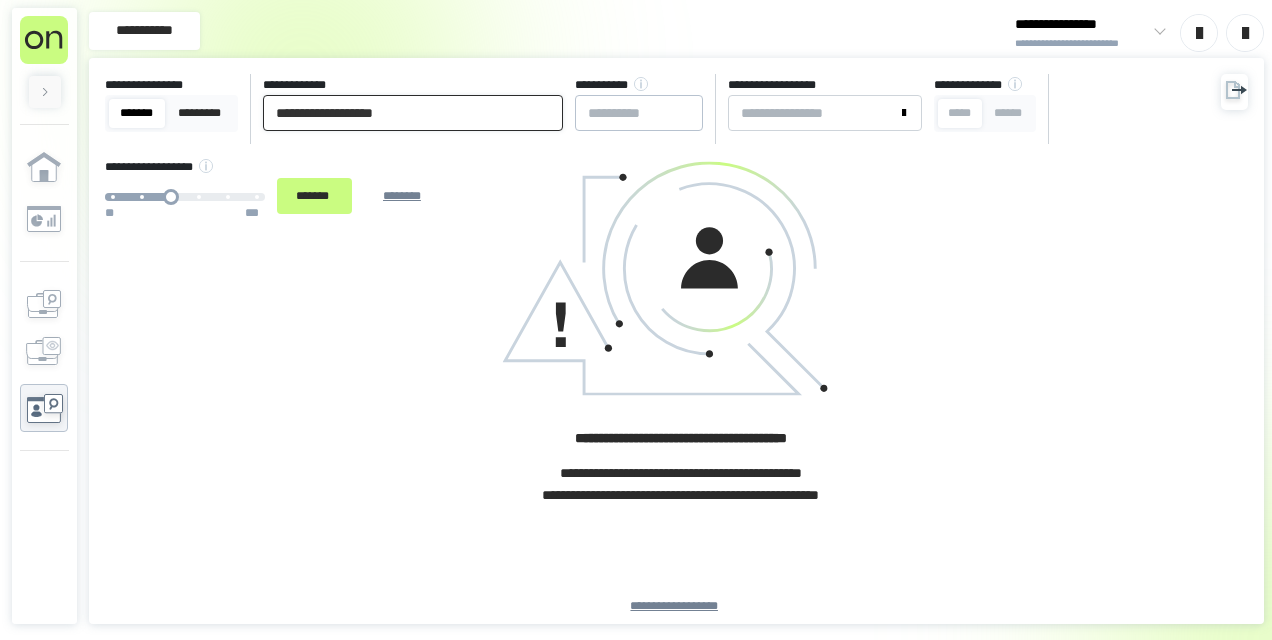 type on "**********" 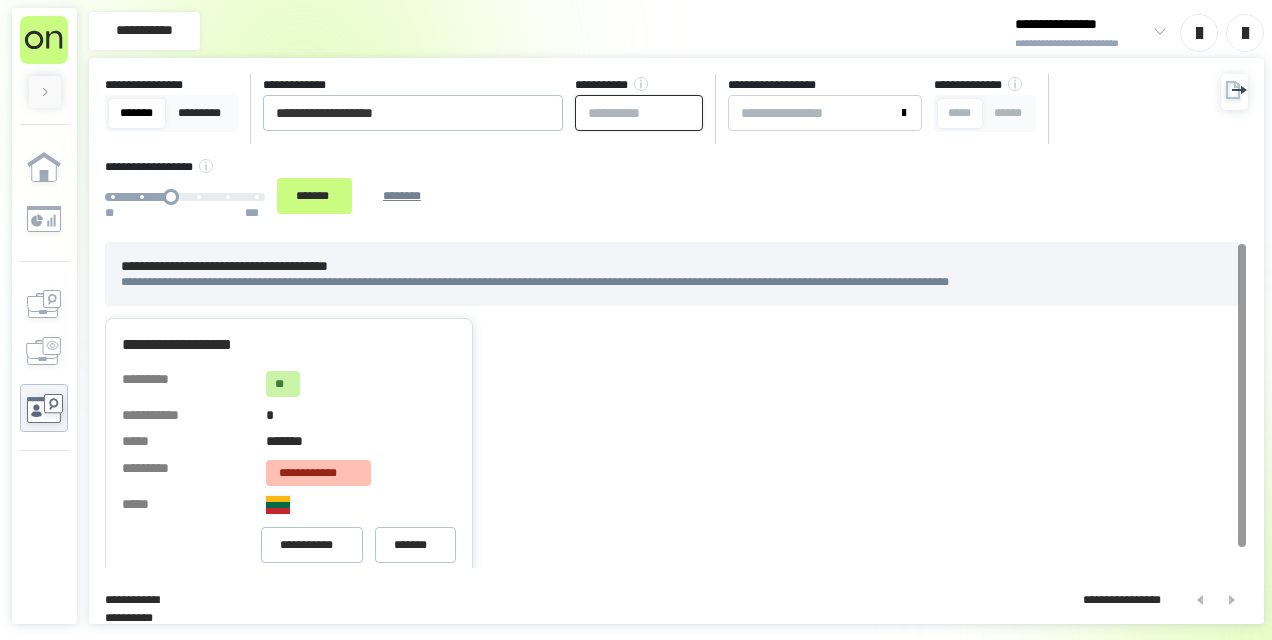click at bounding box center [639, 113] 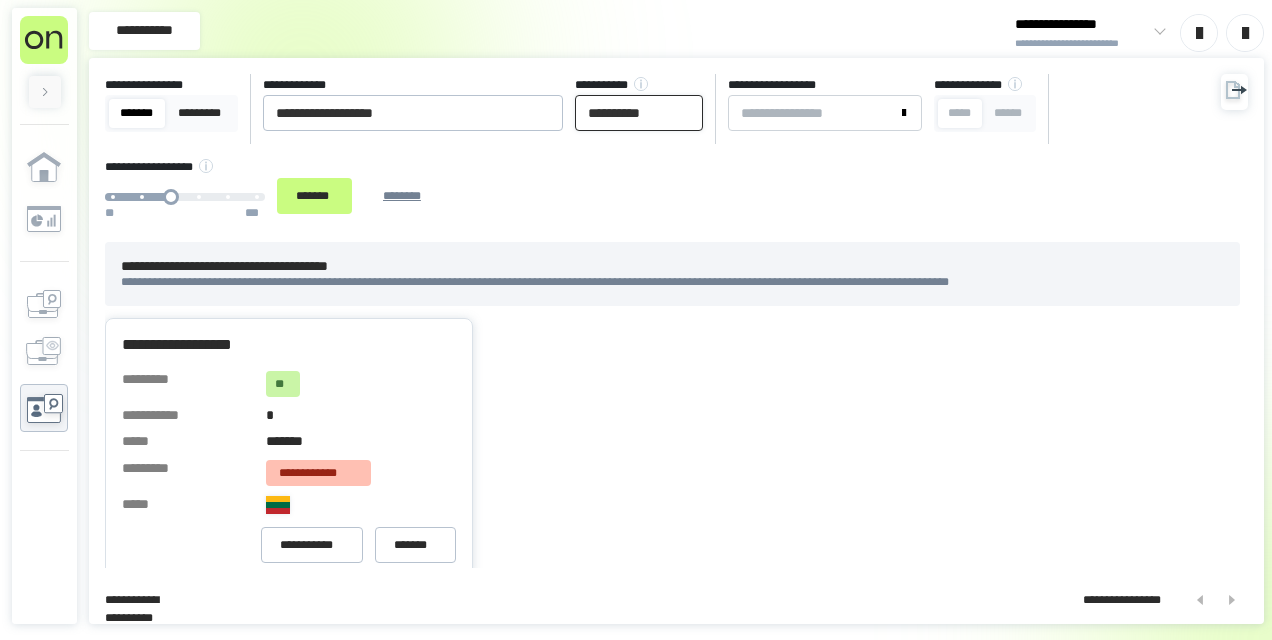 type on "**********" 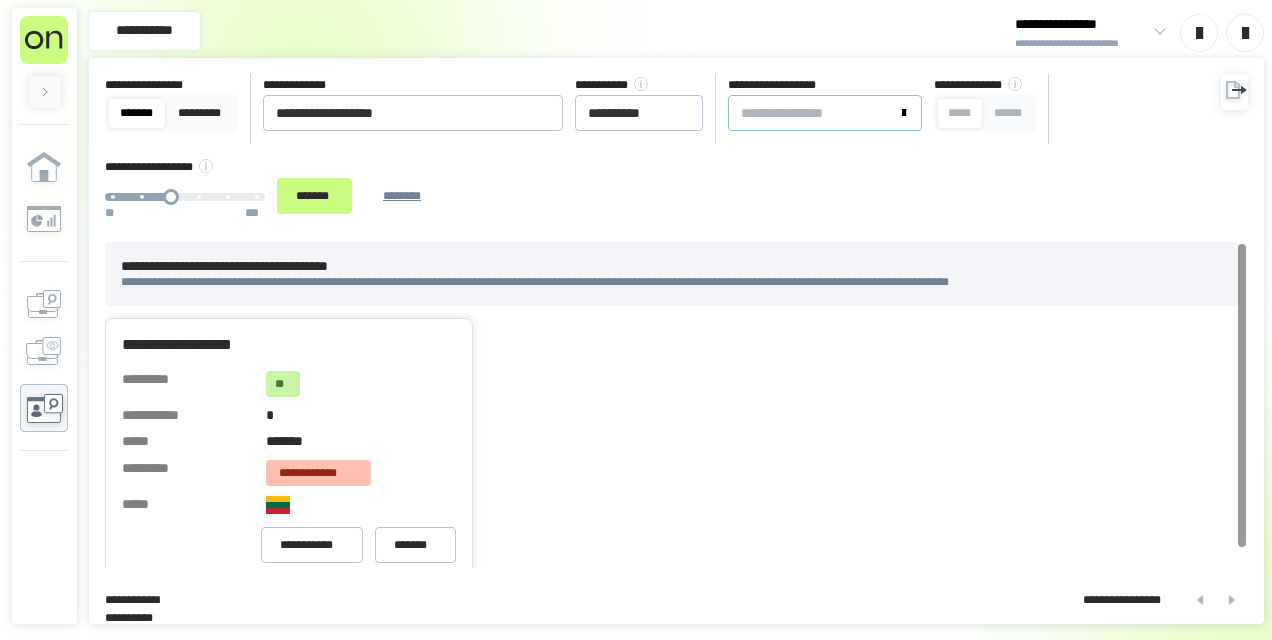 click on "**********" at bounding box center [813, 113] 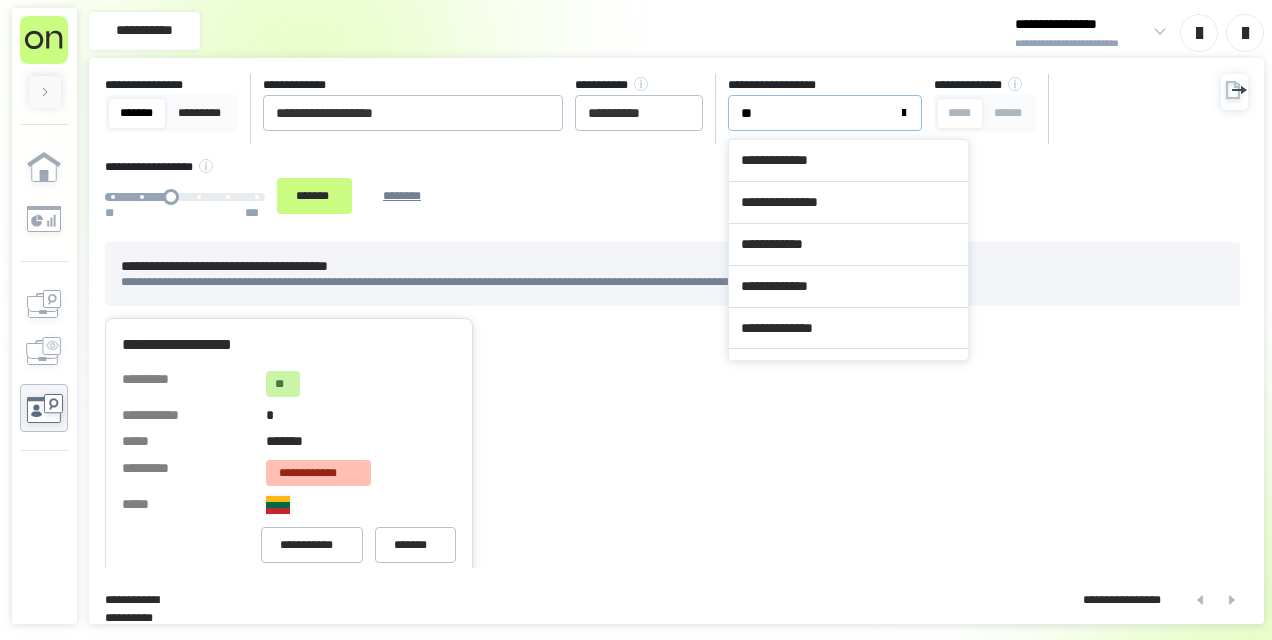 type on "***" 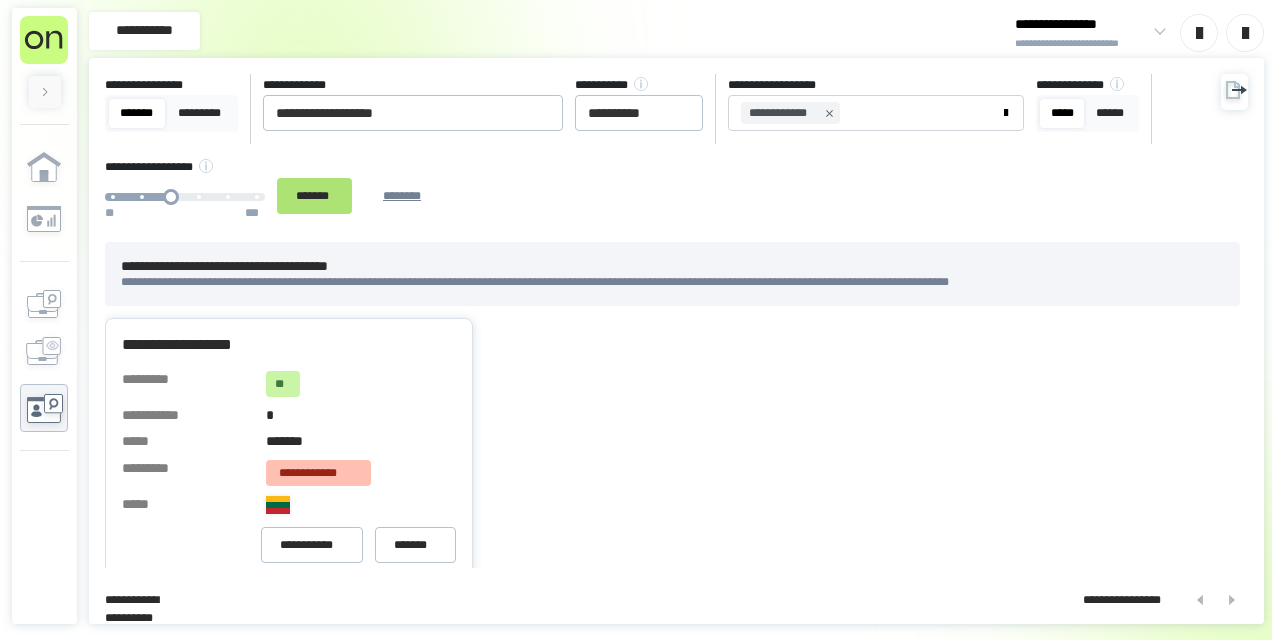 click on "*******" at bounding box center [314, 195] 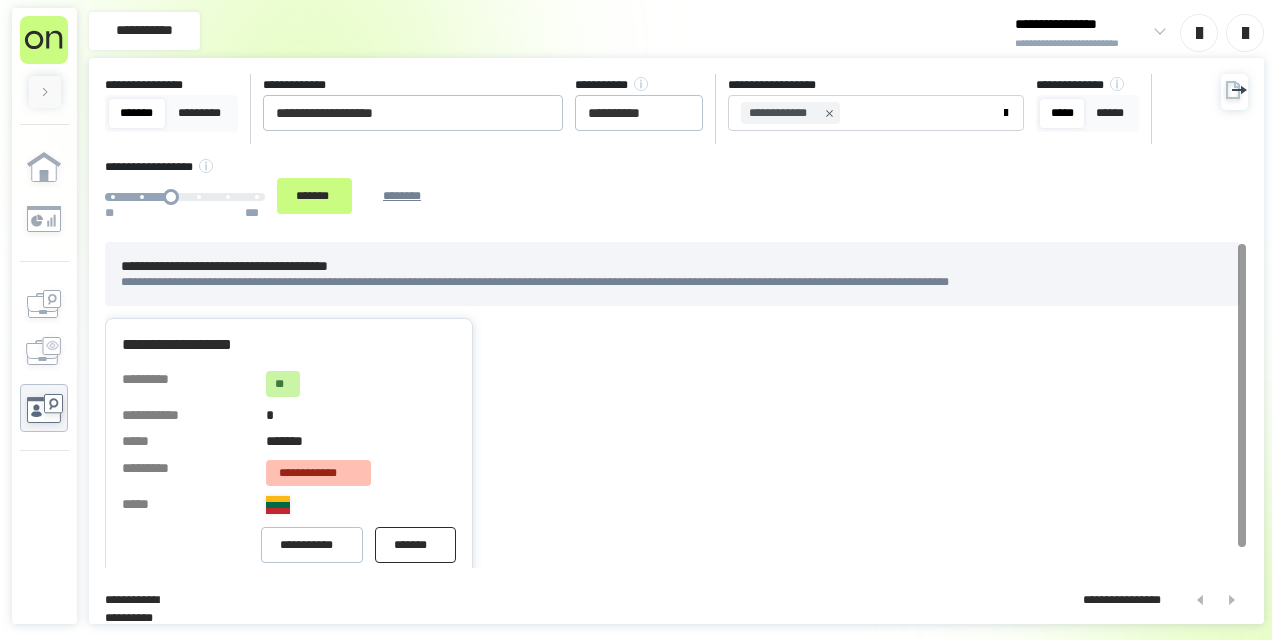 click on "*******" at bounding box center [415, 545] 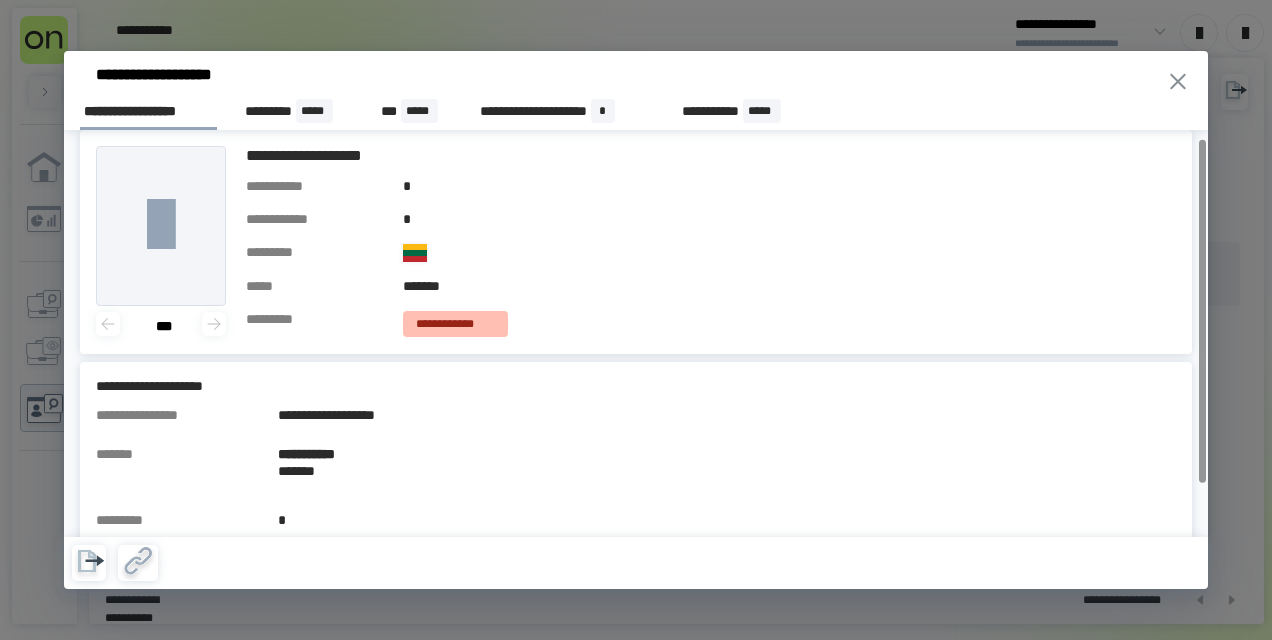 scroll, scrollTop: 0, scrollLeft: 0, axis: both 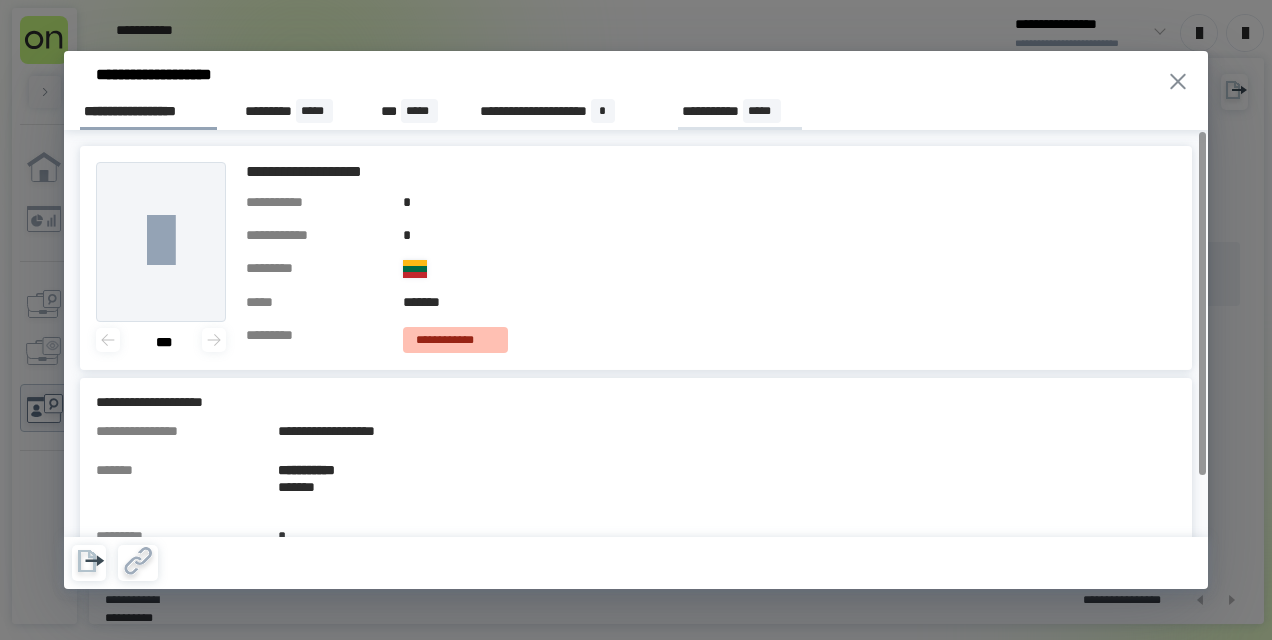 click on "**********" at bounding box center [740, 111] 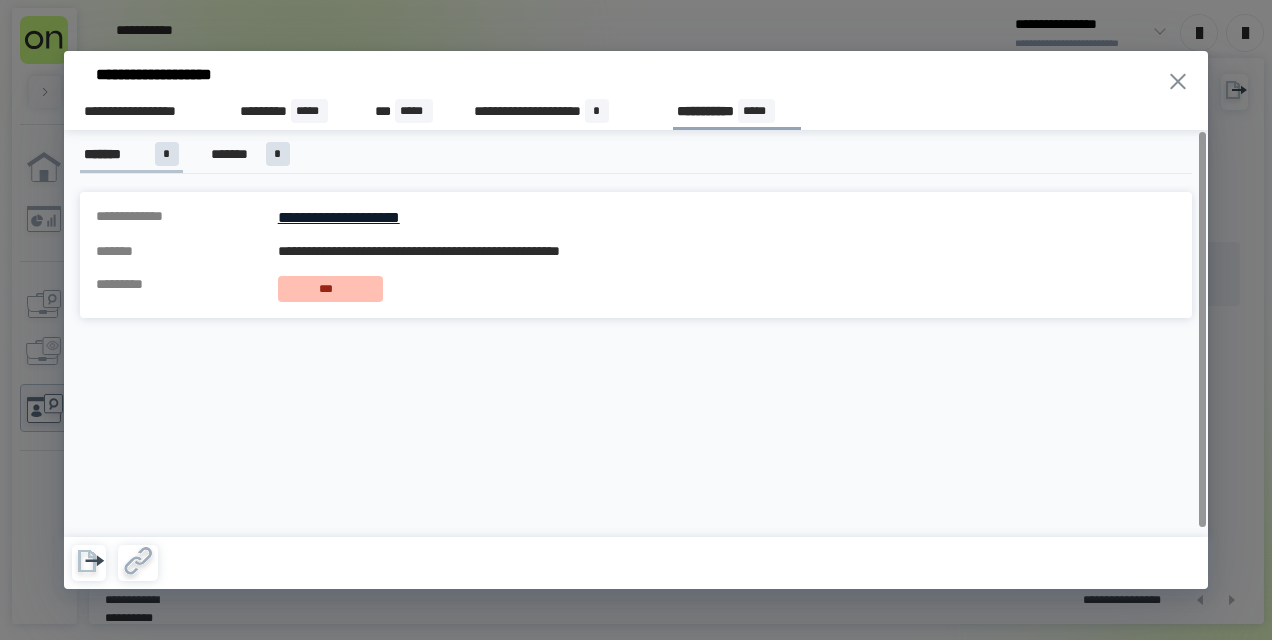 click 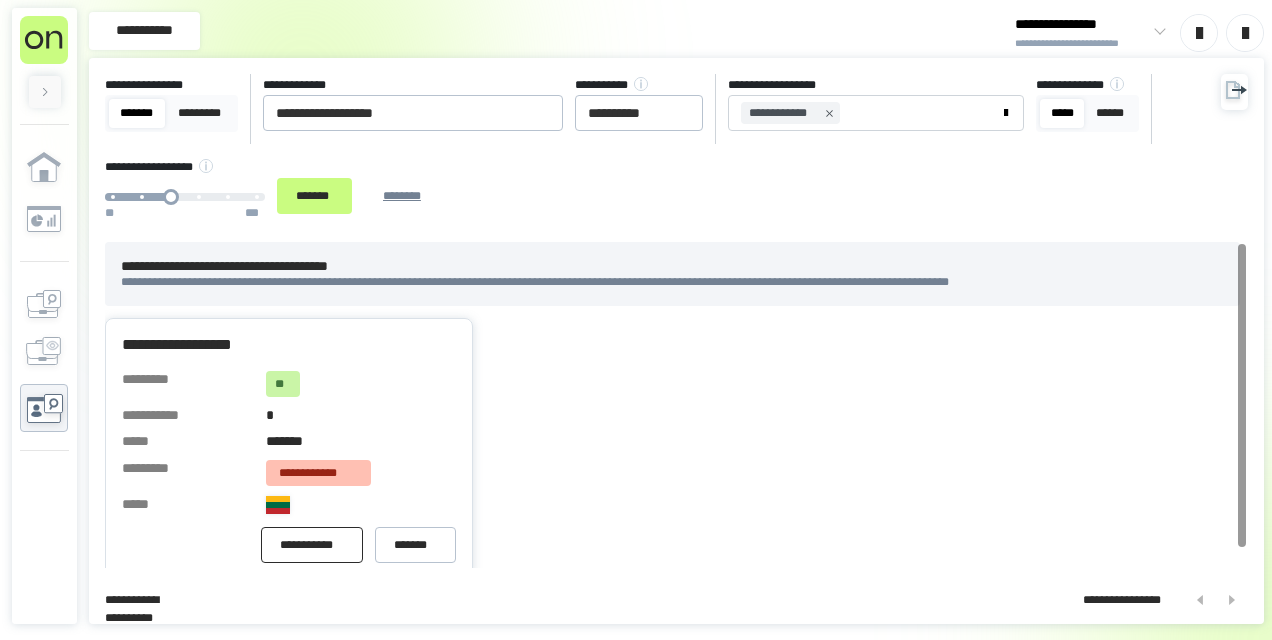 click on "**********" at bounding box center [312, 545] 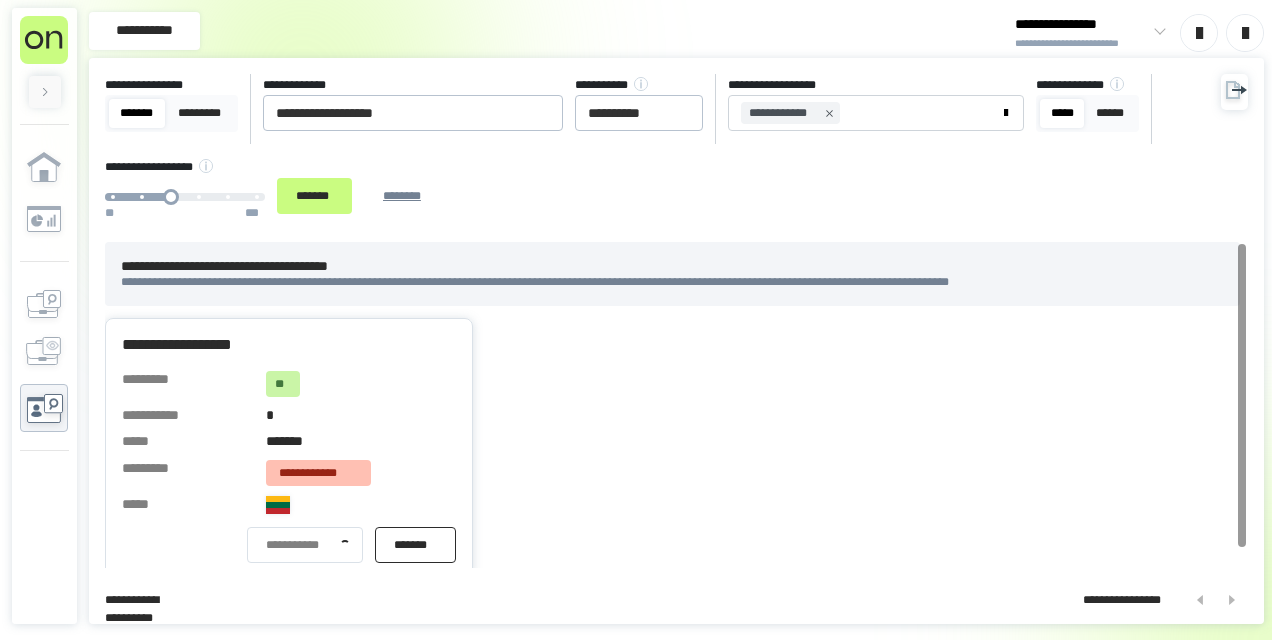 click on "*******" at bounding box center (415, 545) 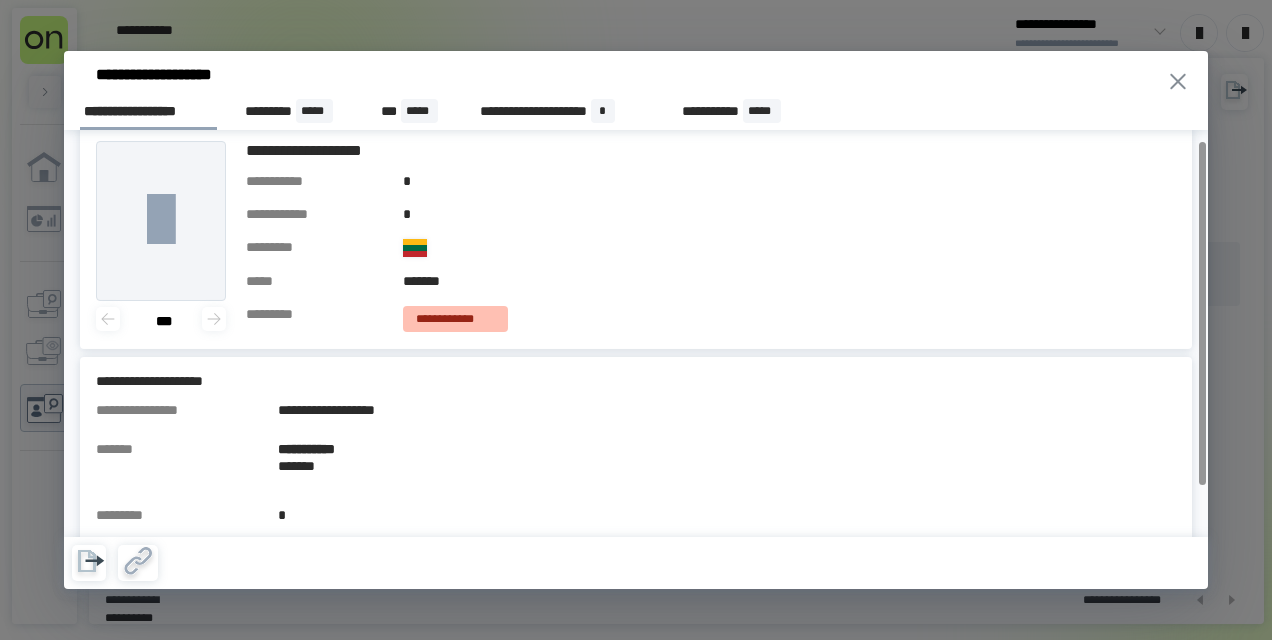 scroll, scrollTop: 0, scrollLeft: 0, axis: both 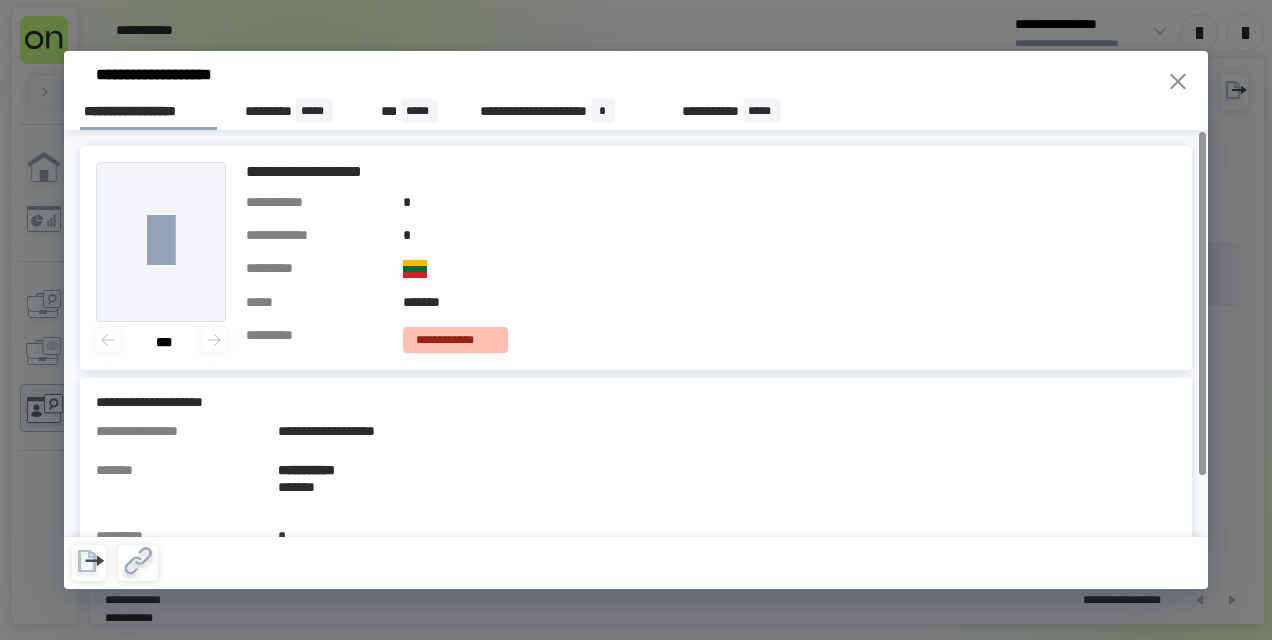 click 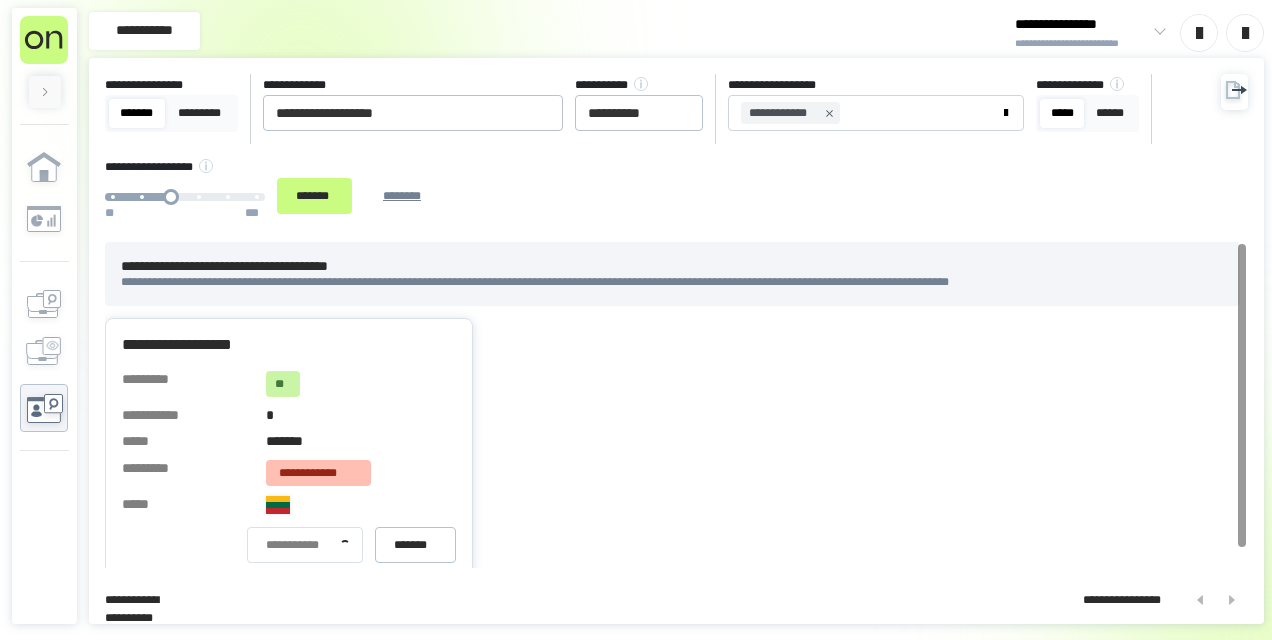 click on "**********" at bounding box center (672, 449) 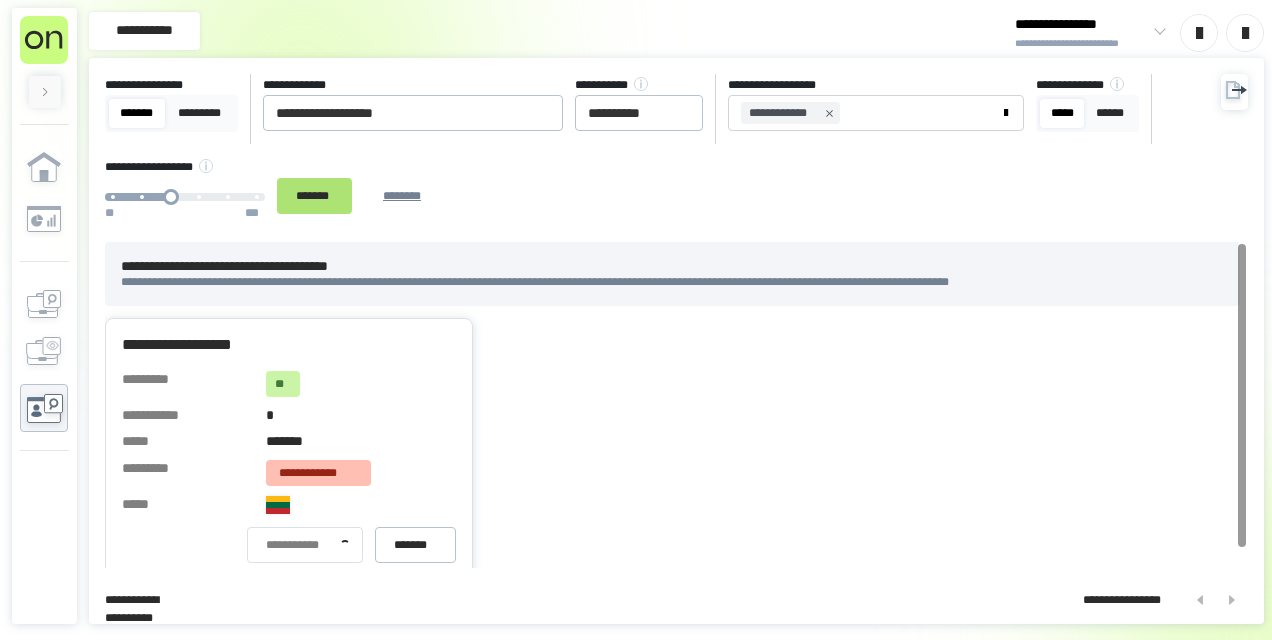 click on "*******" at bounding box center [314, 195] 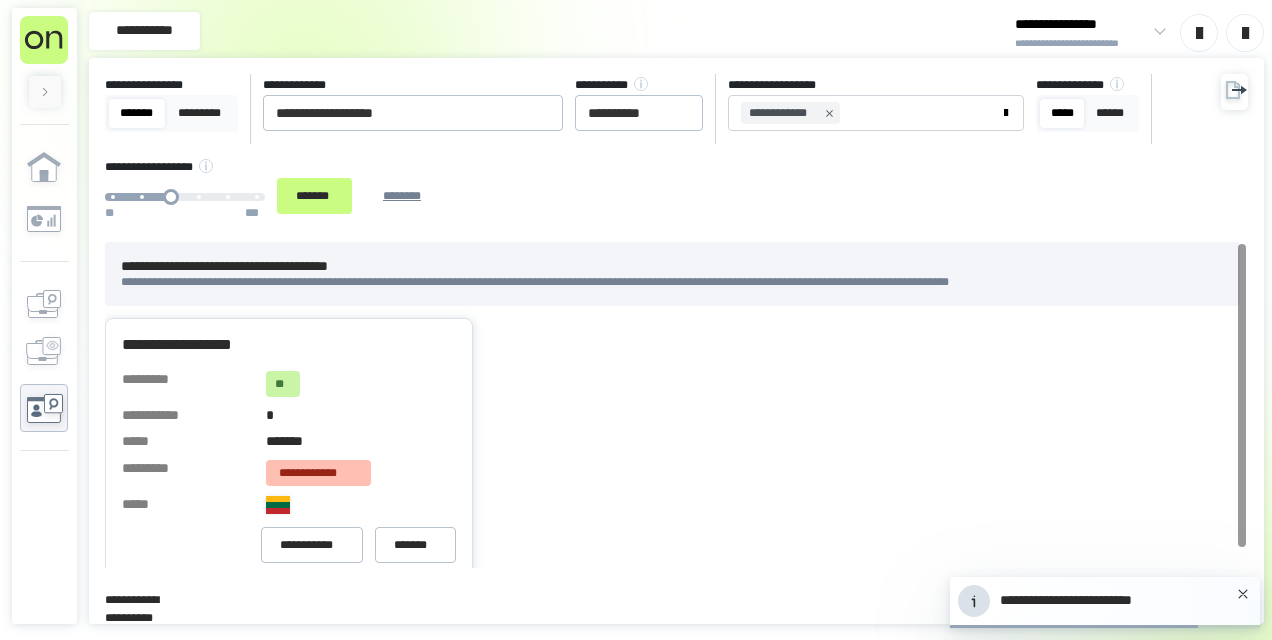 click 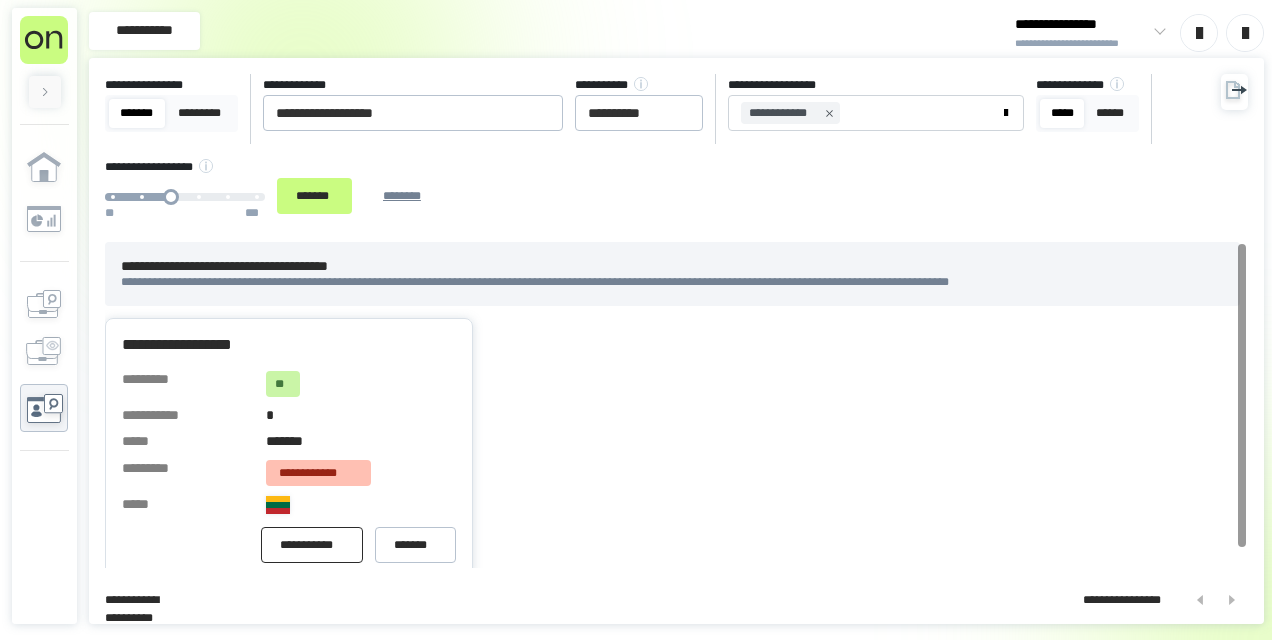 click on "**********" at bounding box center (312, 545) 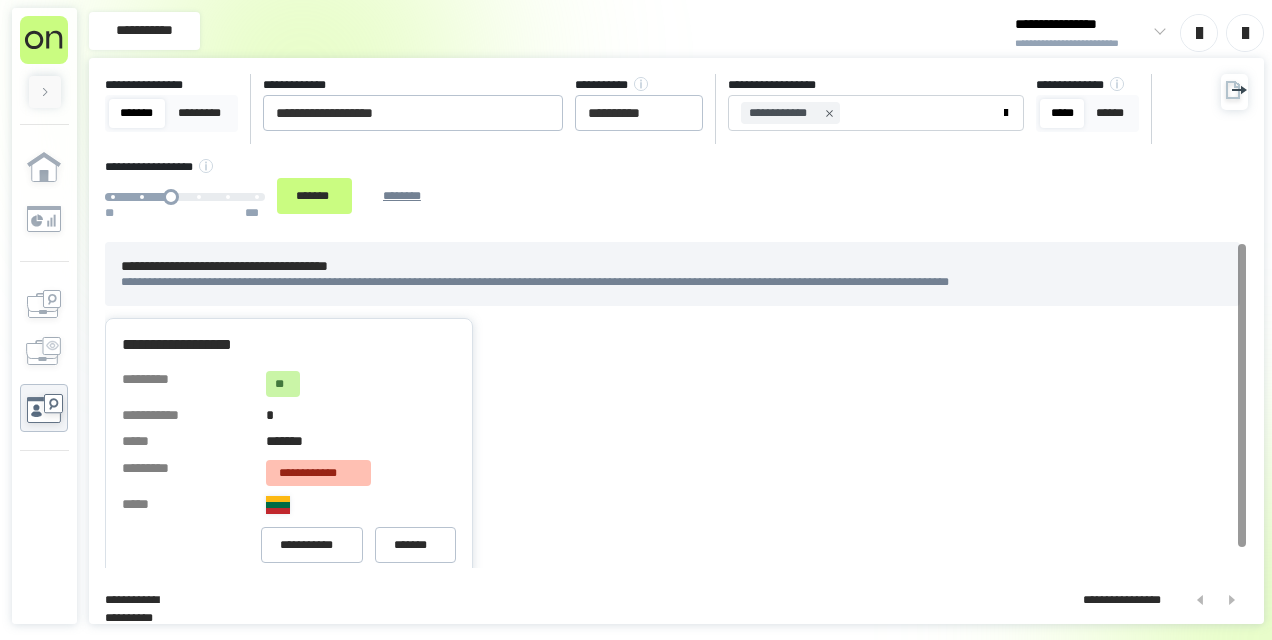 click on "**********" at bounding box center [657, 150] 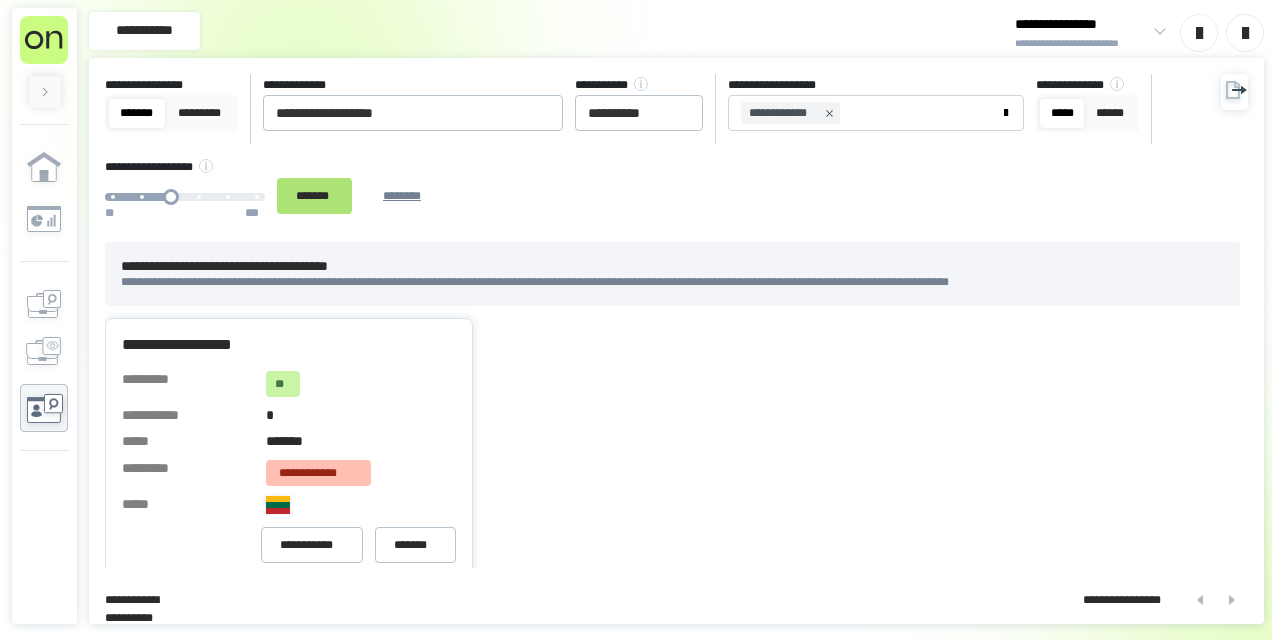 click on "*******" at bounding box center (314, 195) 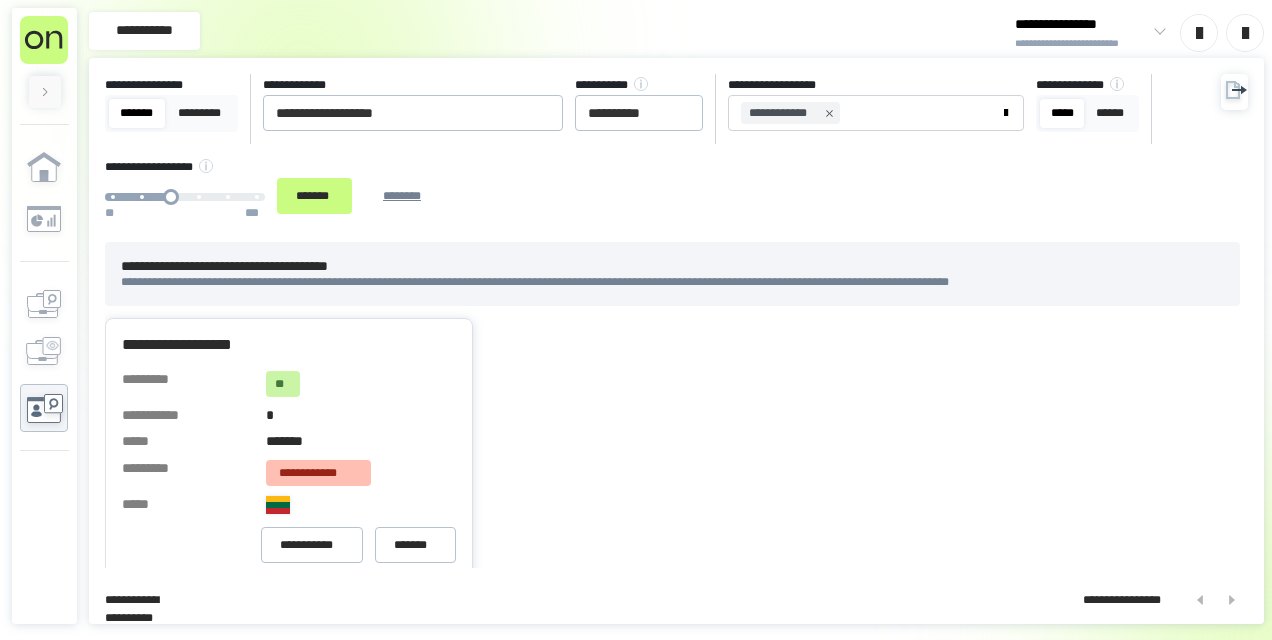 type 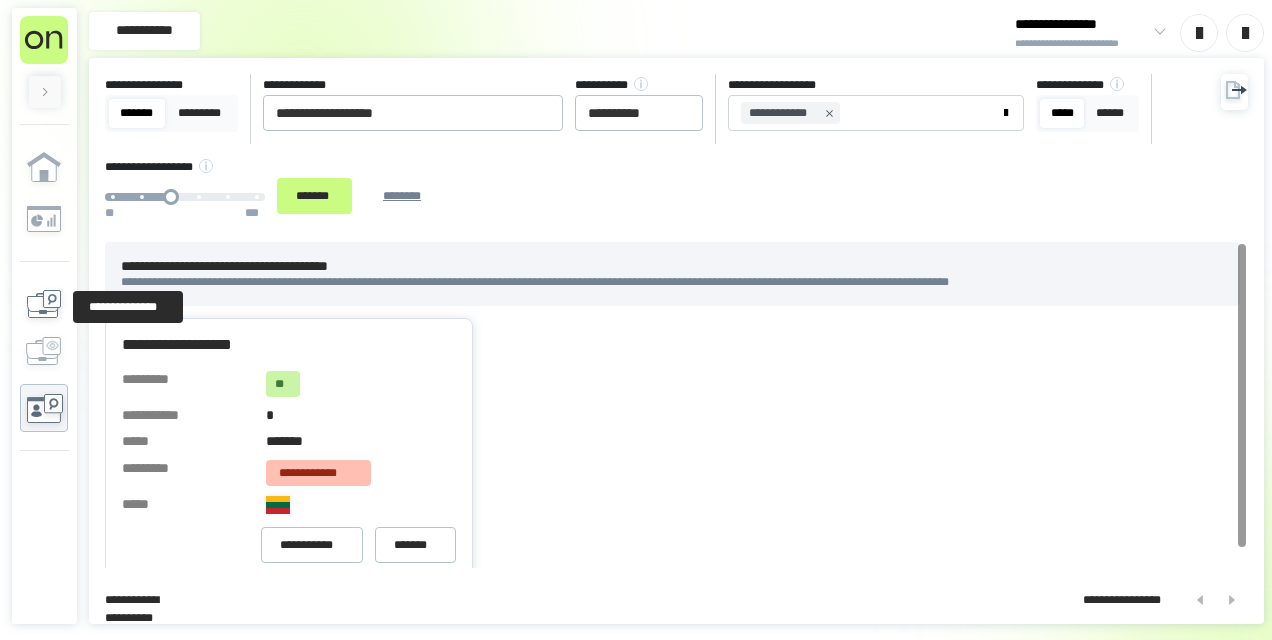 click 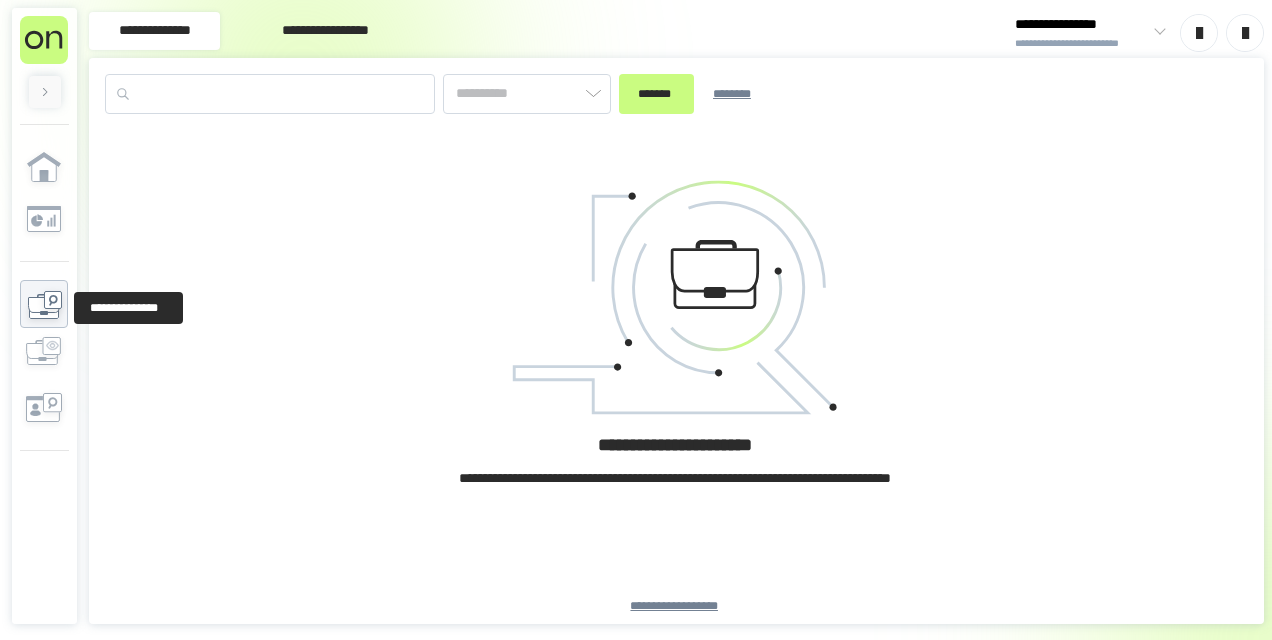 type on "*******" 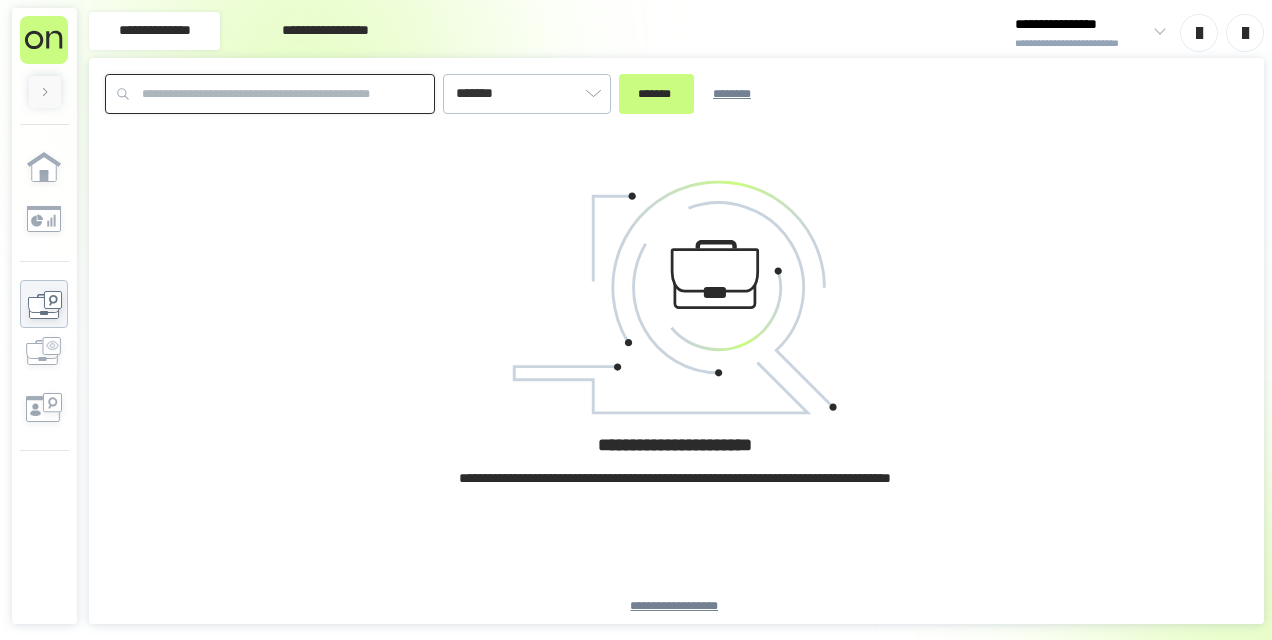 click at bounding box center (270, 94) 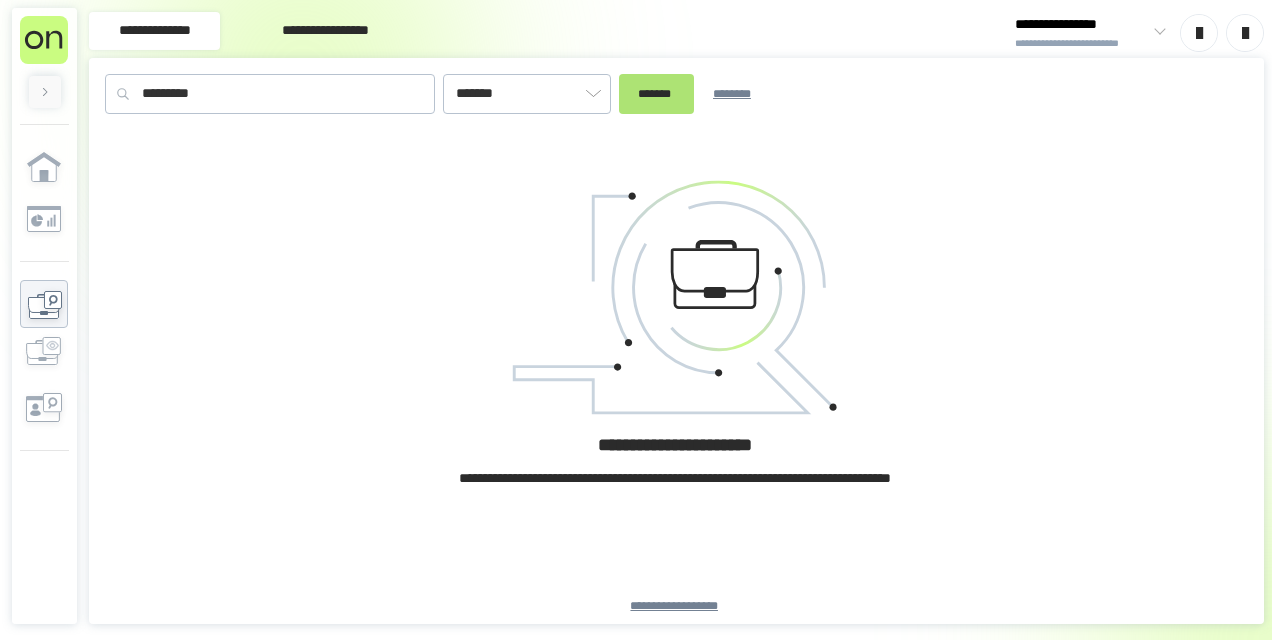 click on "*******" at bounding box center [656, 93] 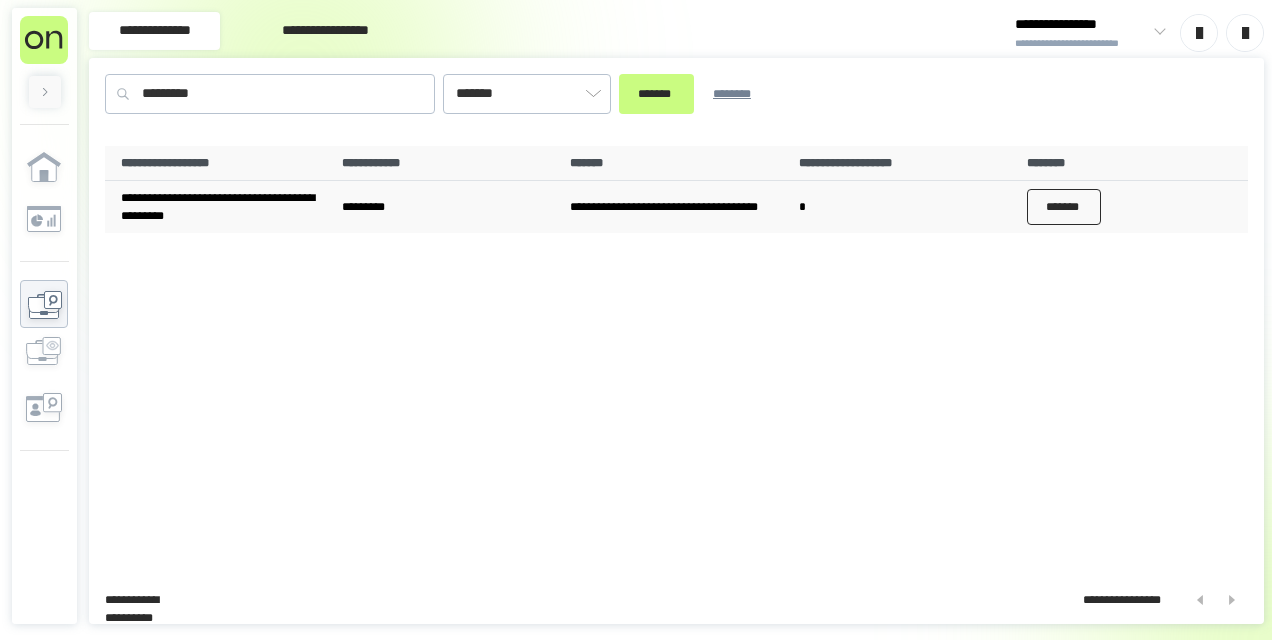 click on "*******" at bounding box center (1064, 207) 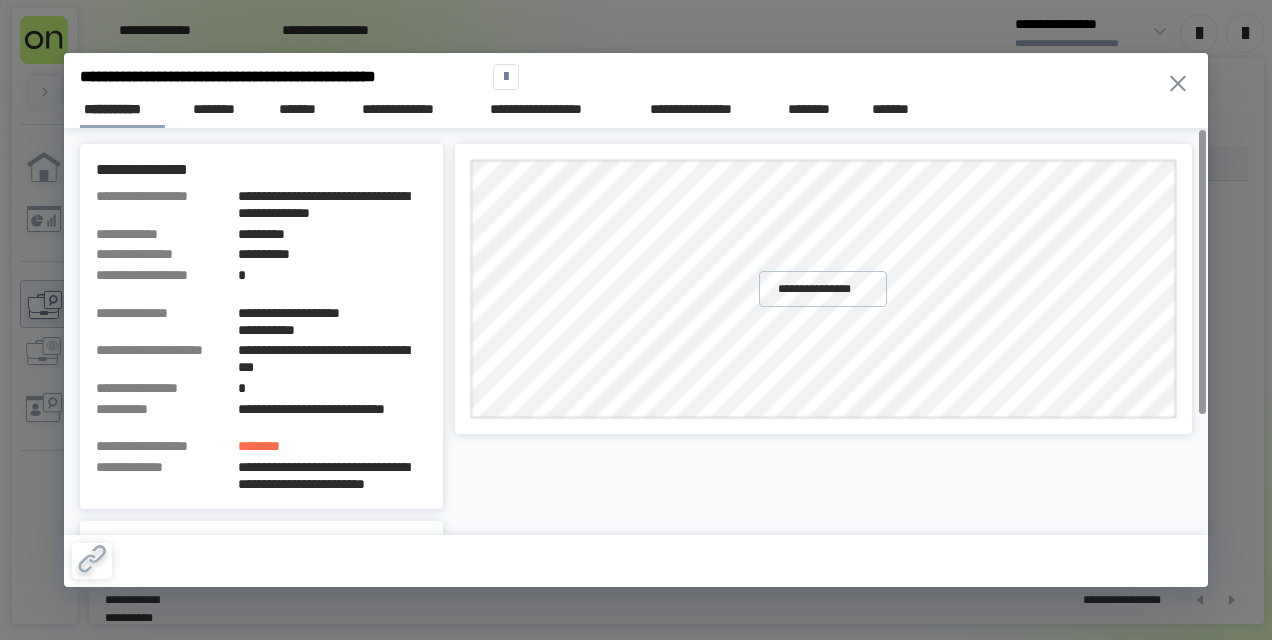 click 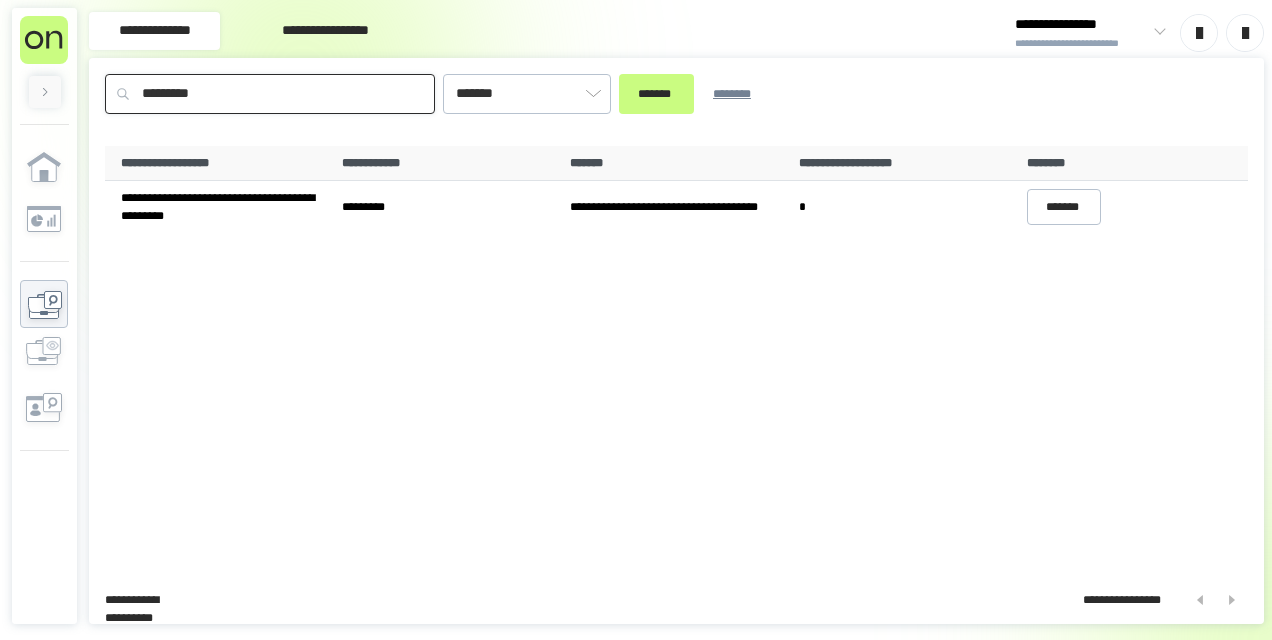 drag, startPoint x: 252, startPoint y: 87, endPoint x: 0, endPoint y: 76, distance: 252.23996 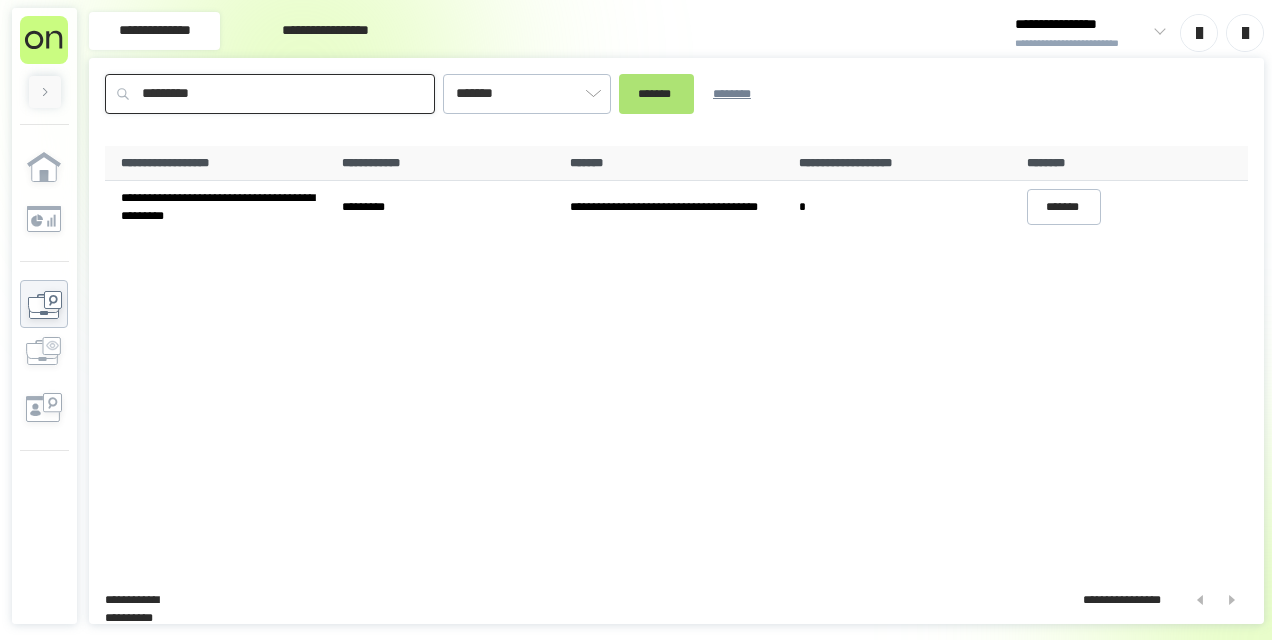 type on "*********" 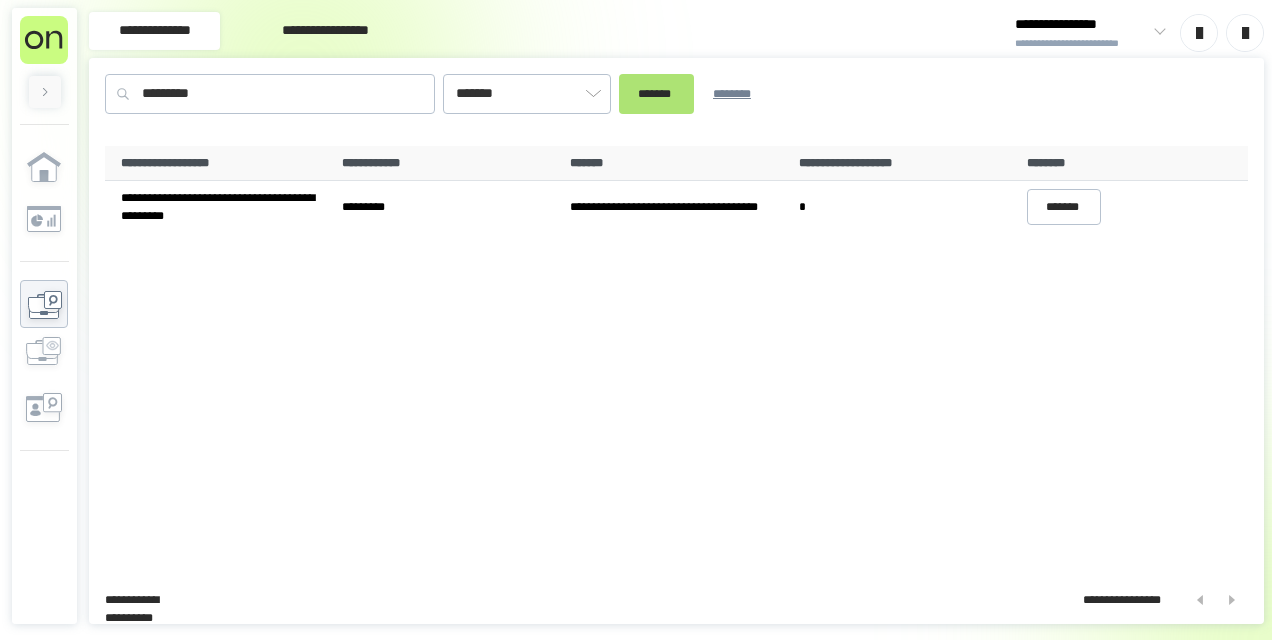click on "*******" at bounding box center [656, 93] 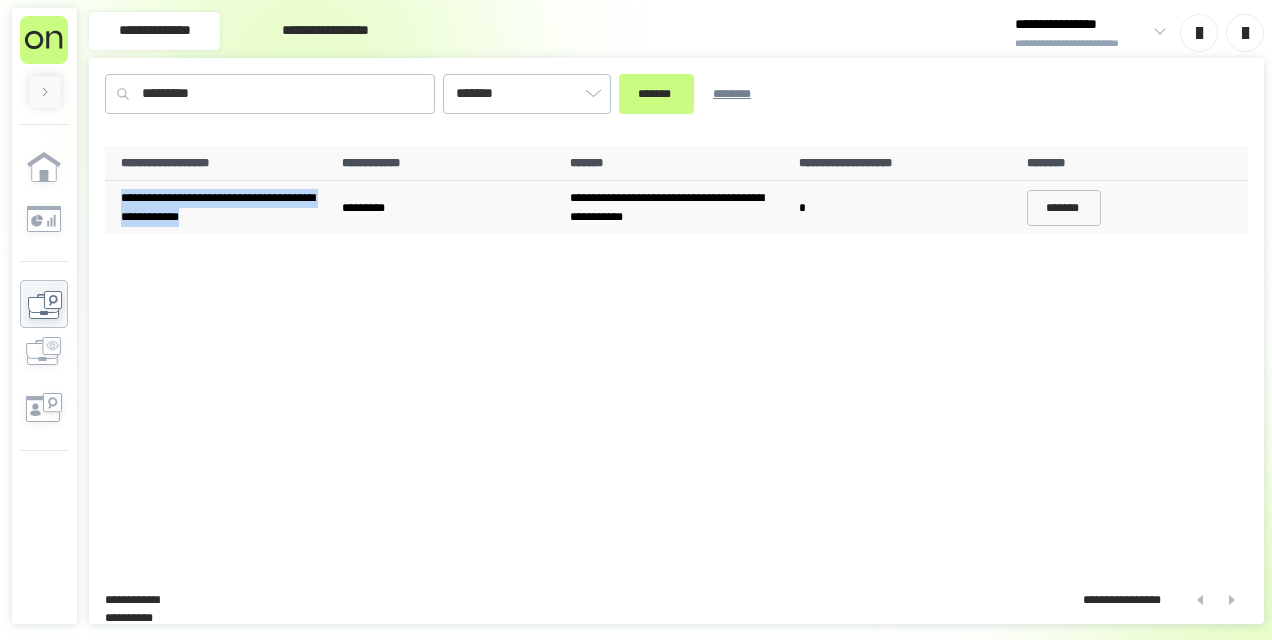 drag, startPoint x: 317, startPoint y: 215, endPoint x: 108, endPoint y: 194, distance: 210.05237 